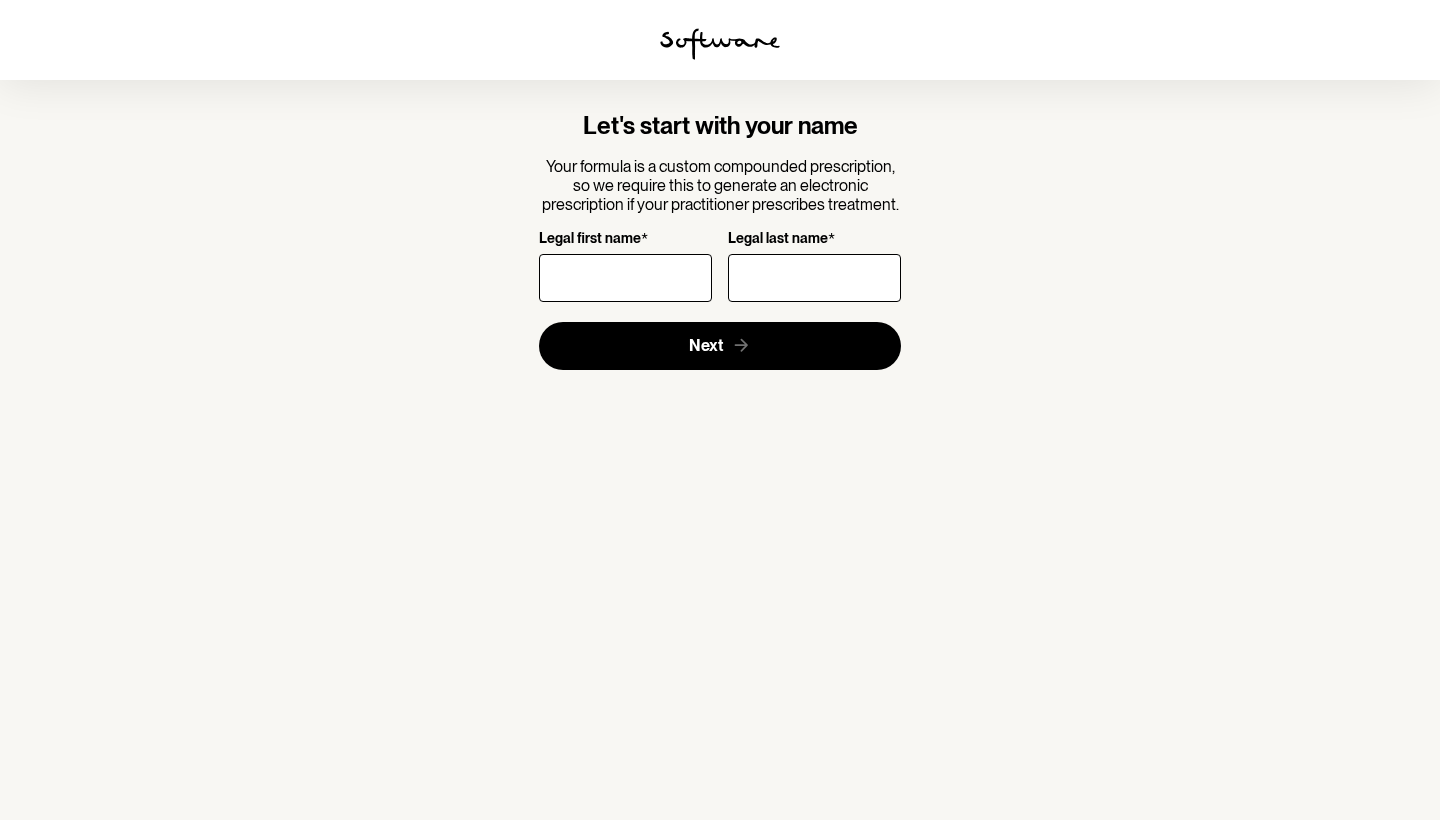 scroll, scrollTop: 0, scrollLeft: 0, axis: both 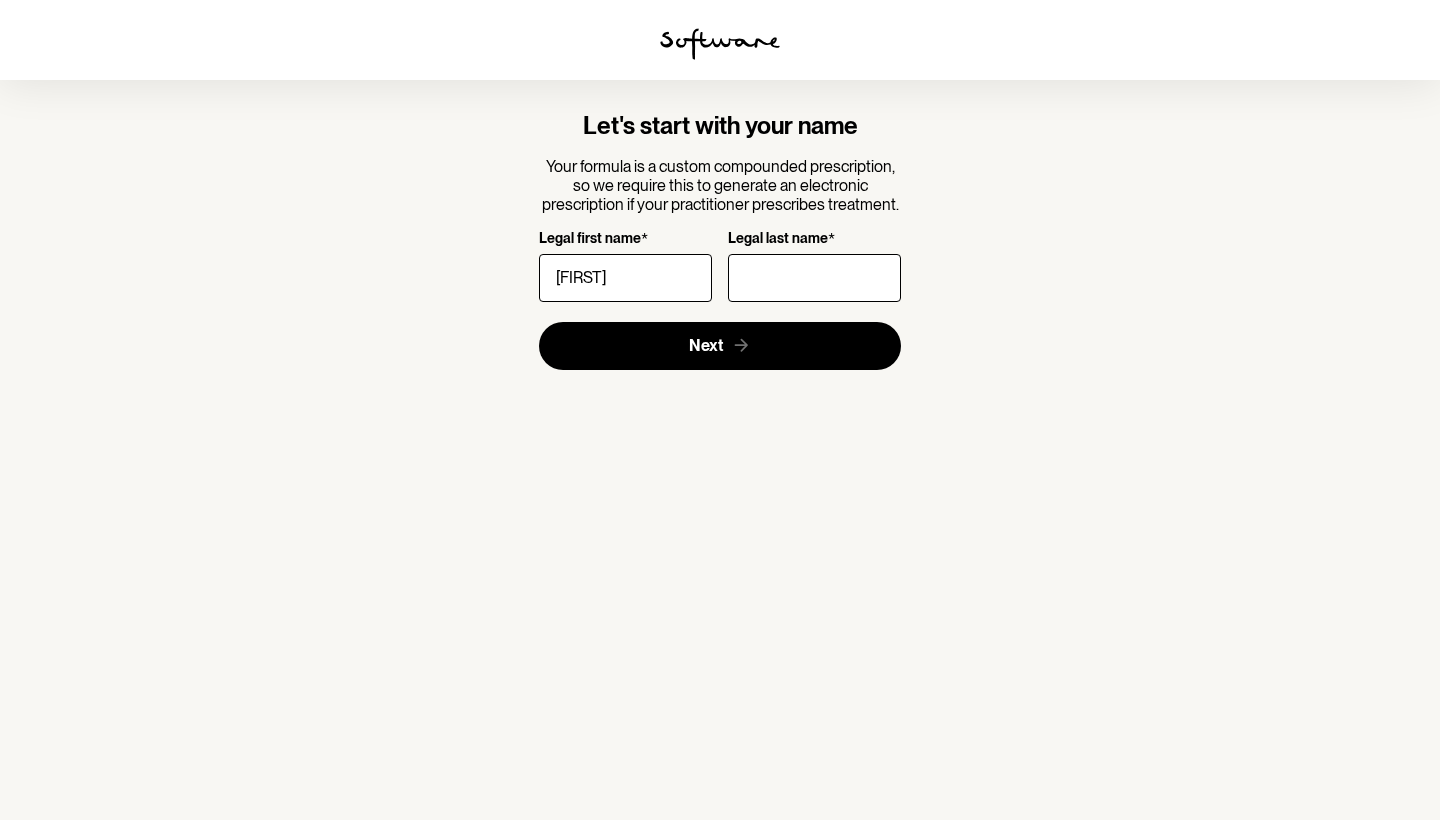 type on "[FIRST]" 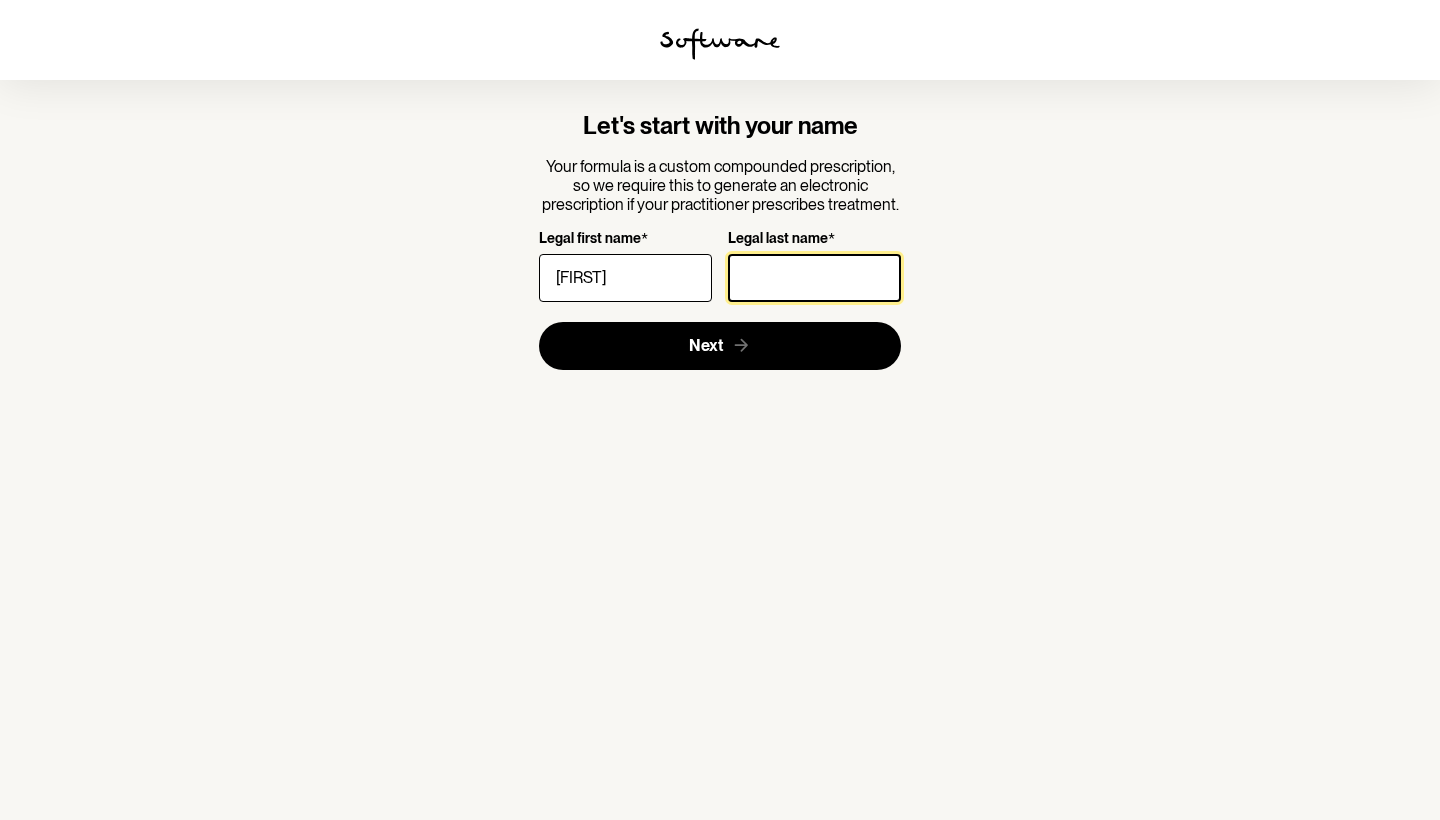 drag, startPoint x: 662, startPoint y: 415, endPoint x: 769, endPoint y: 273, distance: 177.80045 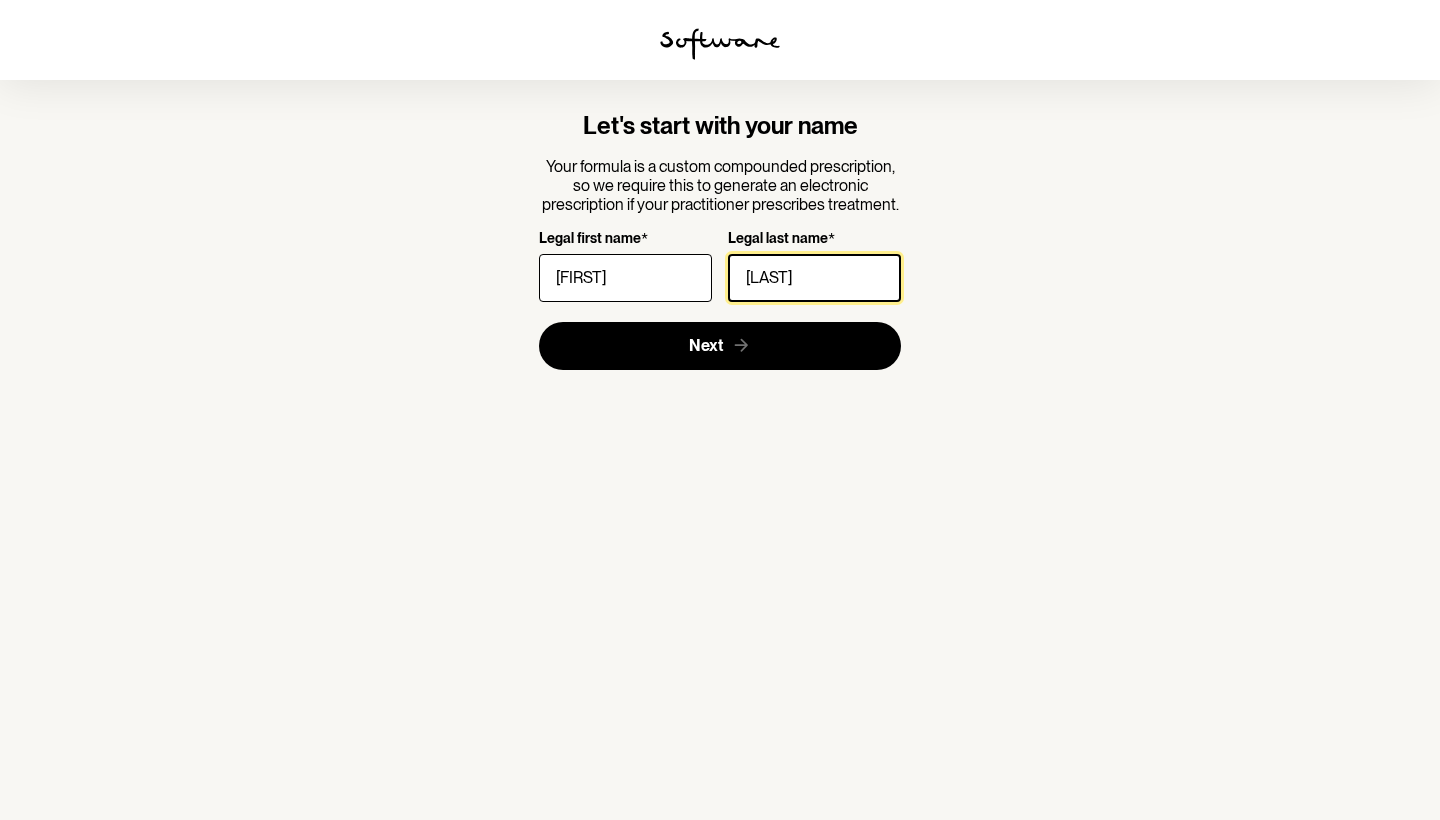 type on "[LAST]" 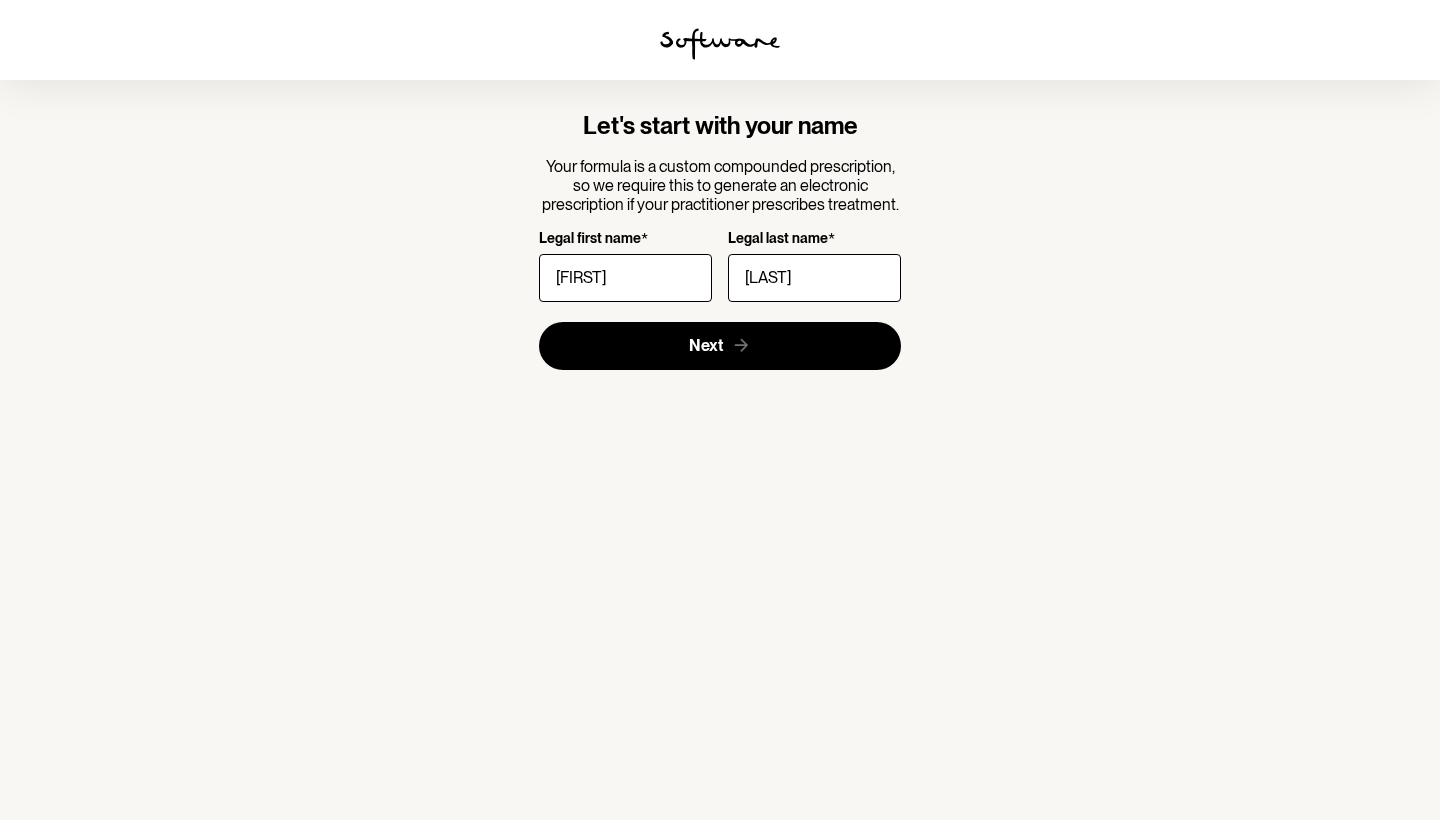 click on "Let's start with your name Your formula is a custom compounded prescription, so we require this to generate an electronic prescription if your practitioner prescribes treatment. Legal first name * [FIRST] Legal last name * [LAST] Next" at bounding box center (720, 241) 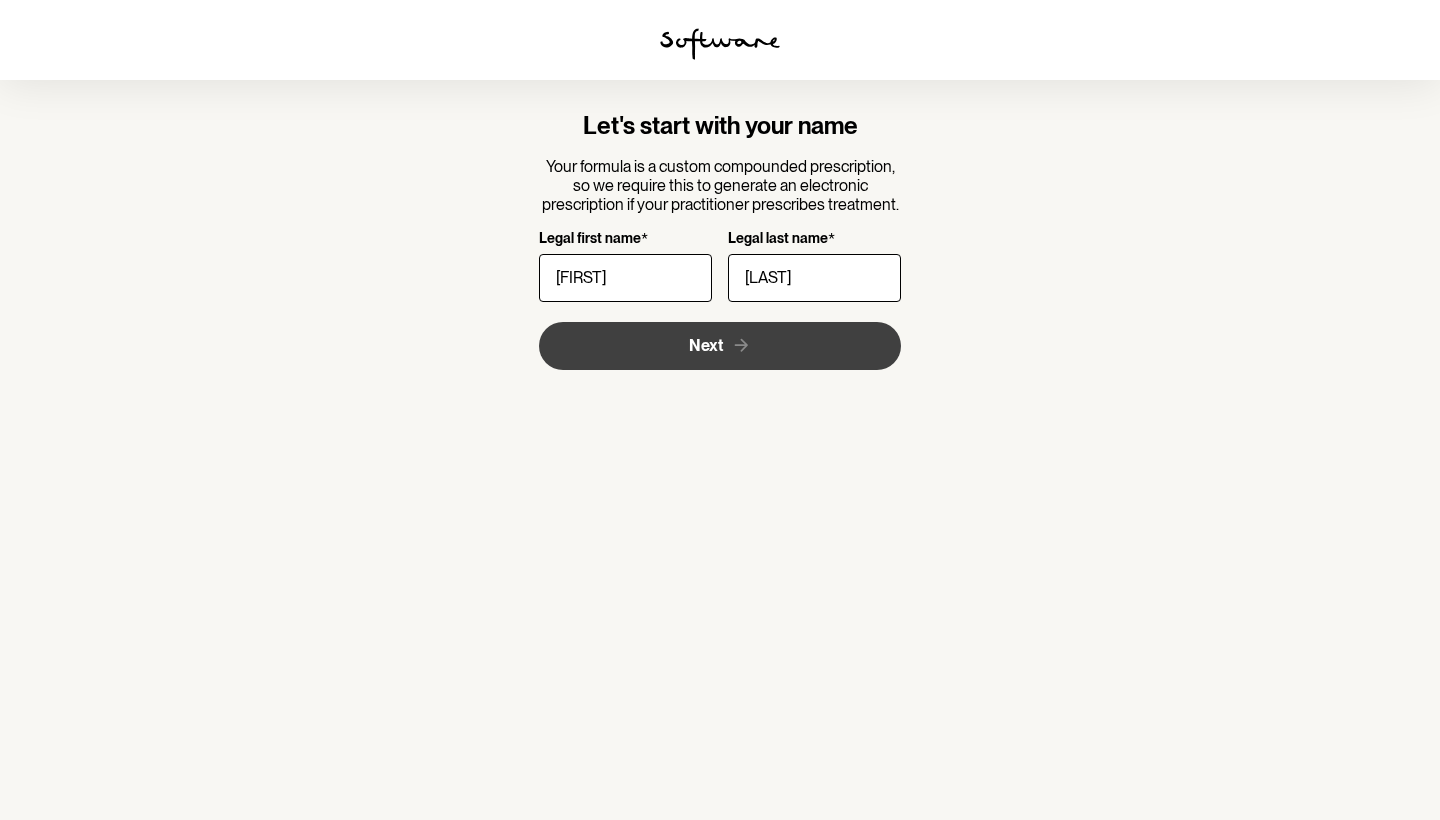 click on "Next" at bounding box center [720, 346] 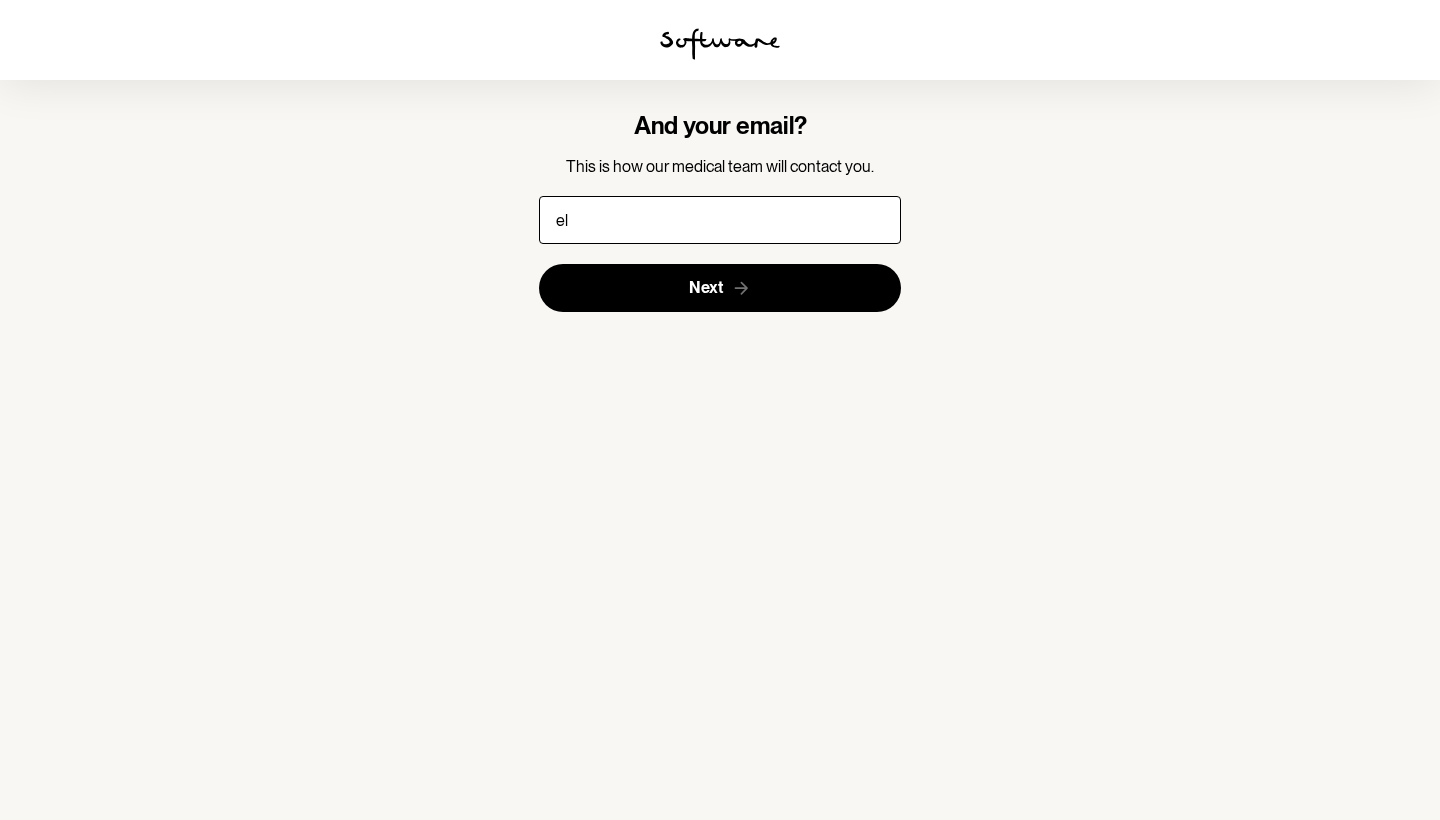 type on "[LAST]" 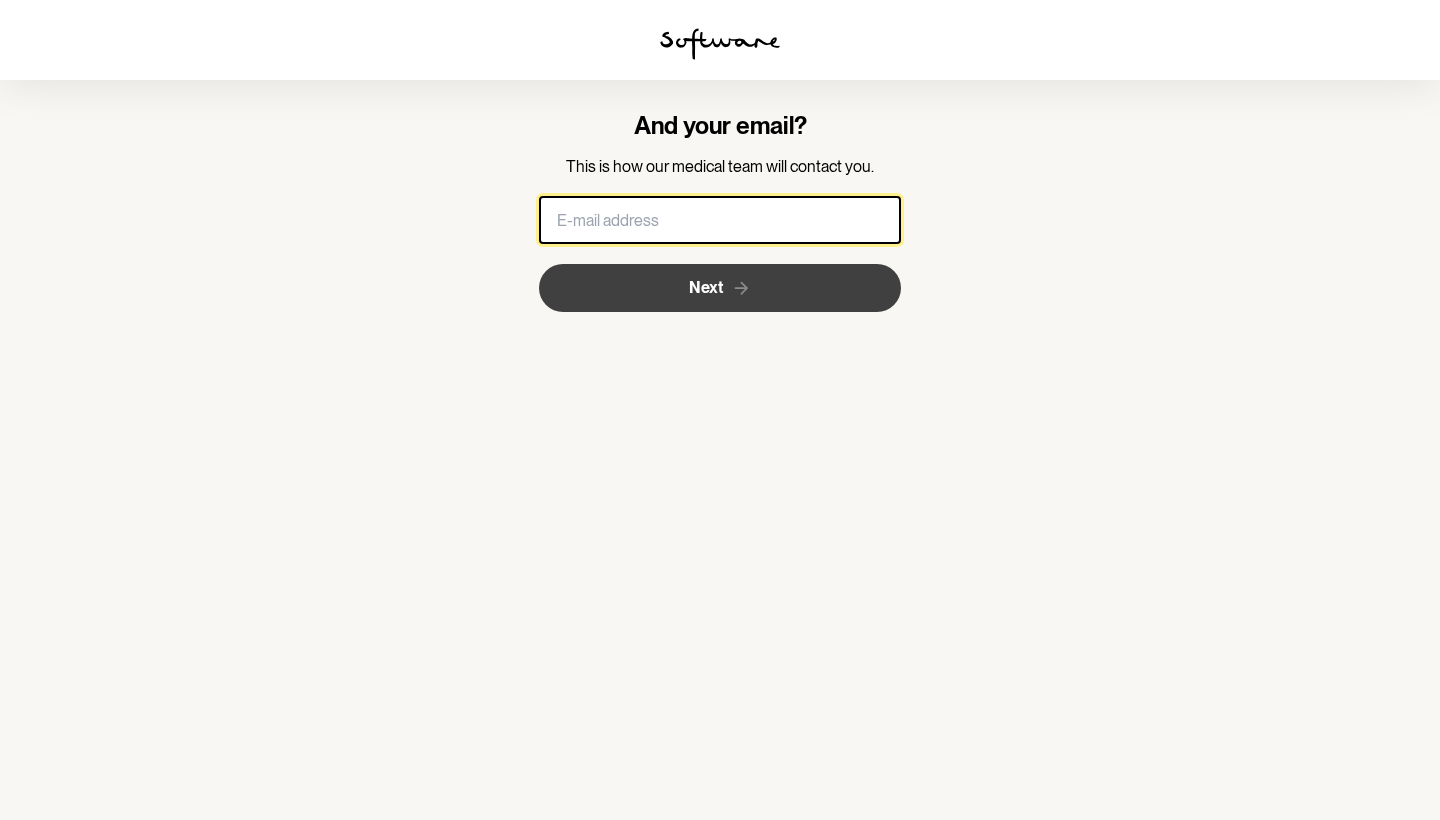 type on "[EMAIL]" 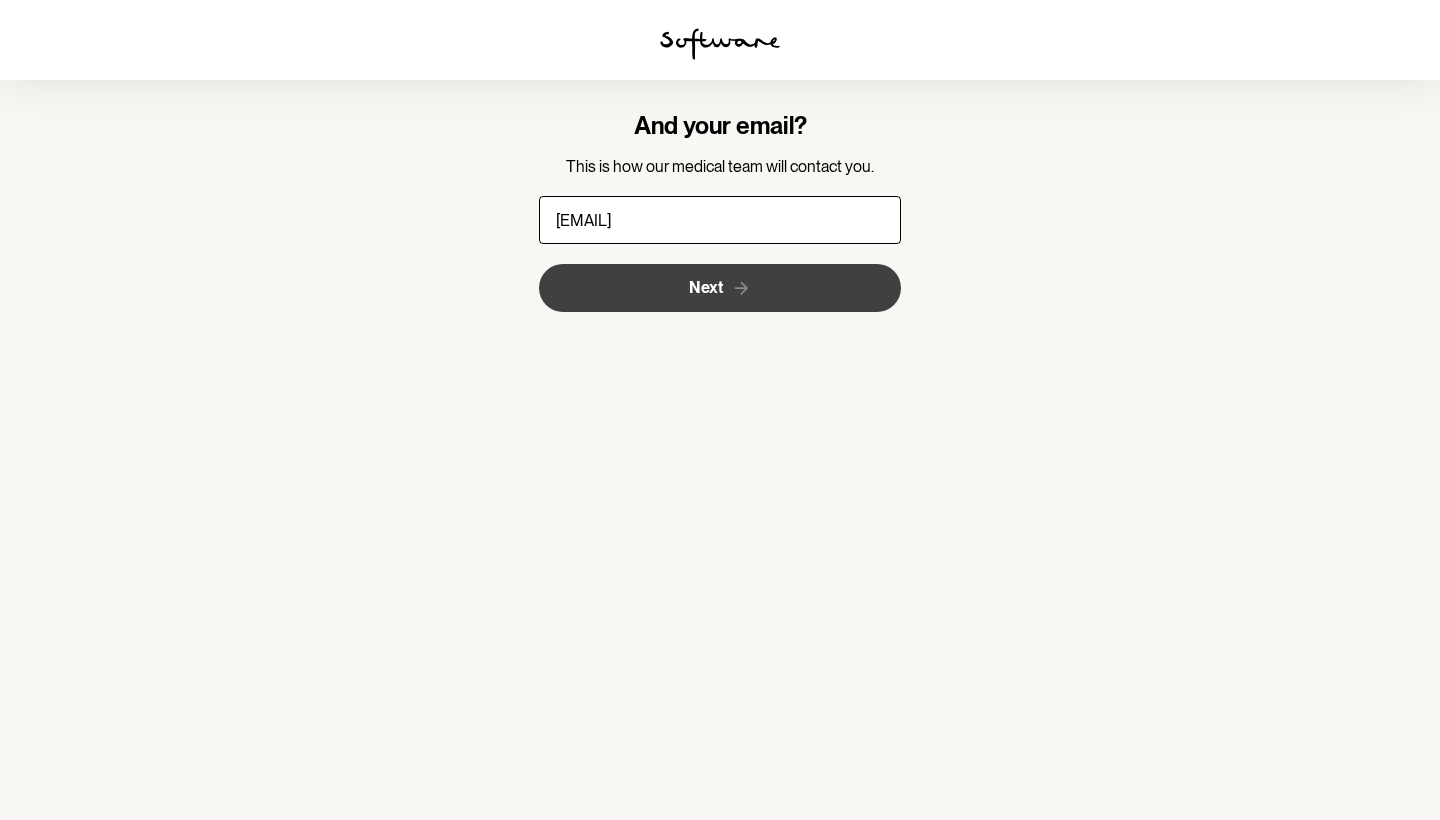 click on "Next" at bounding box center [720, 288] 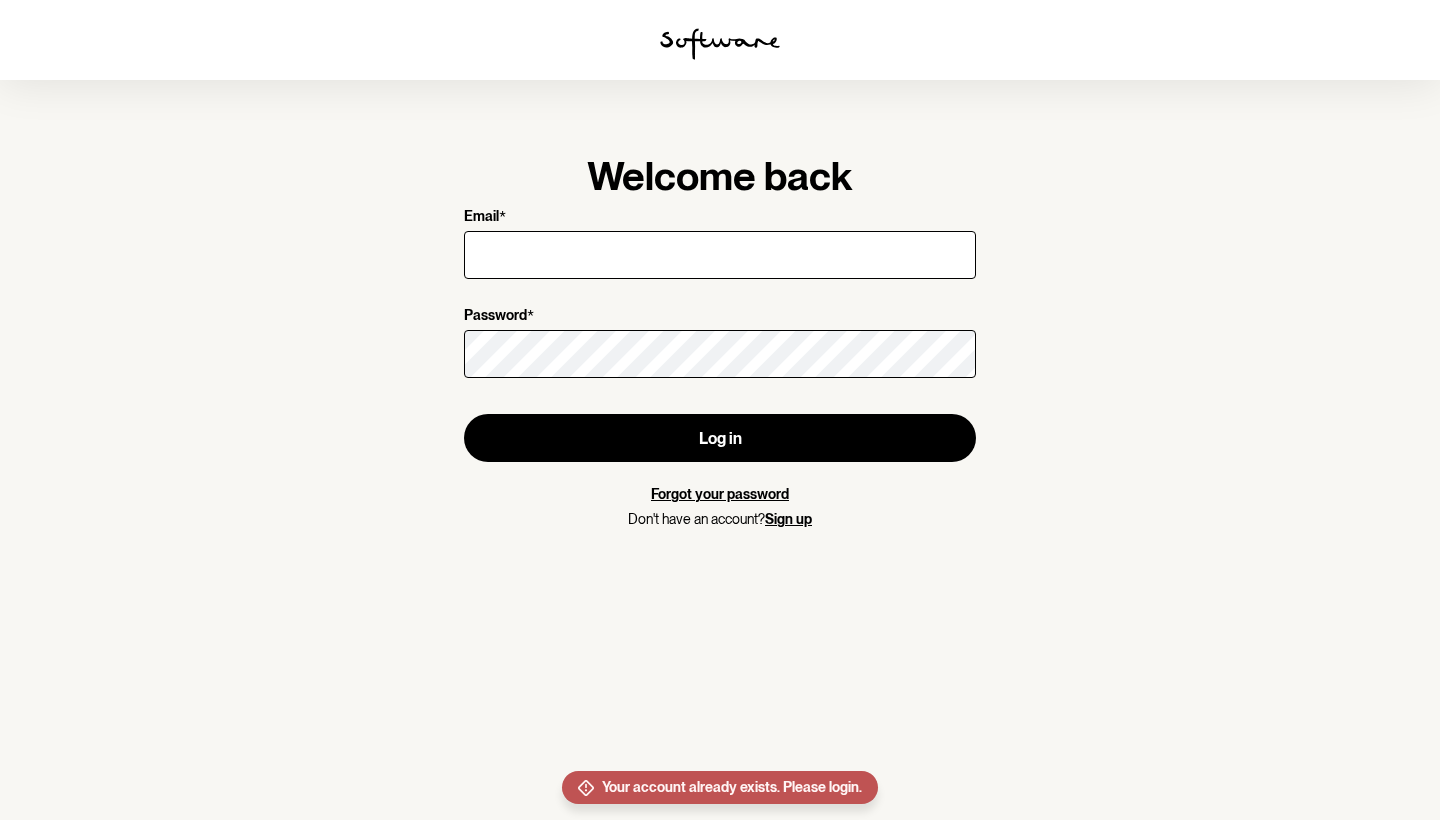click on "Email *" at bounding box center [720, 255] 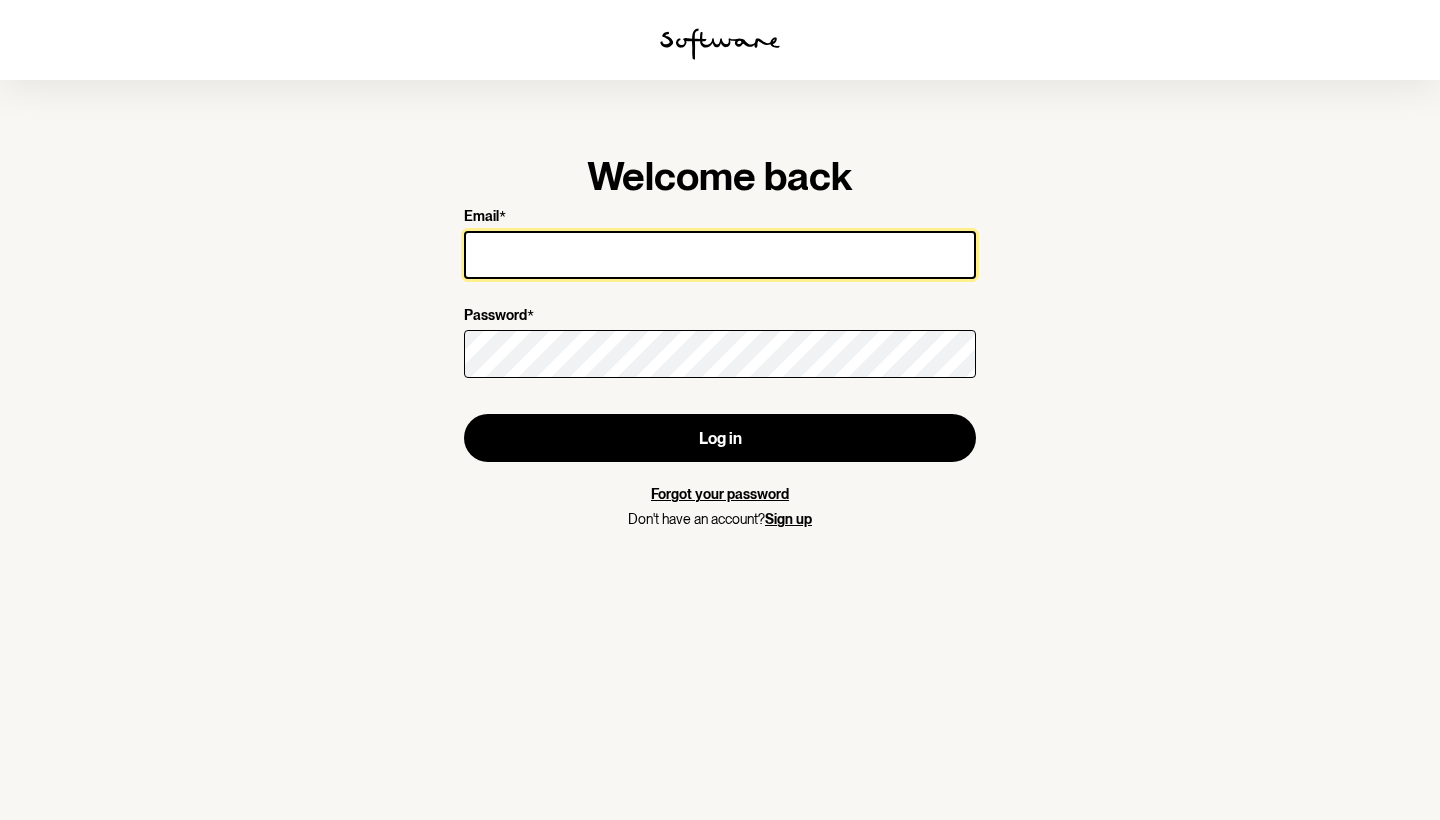 type on "[EMAIL]" 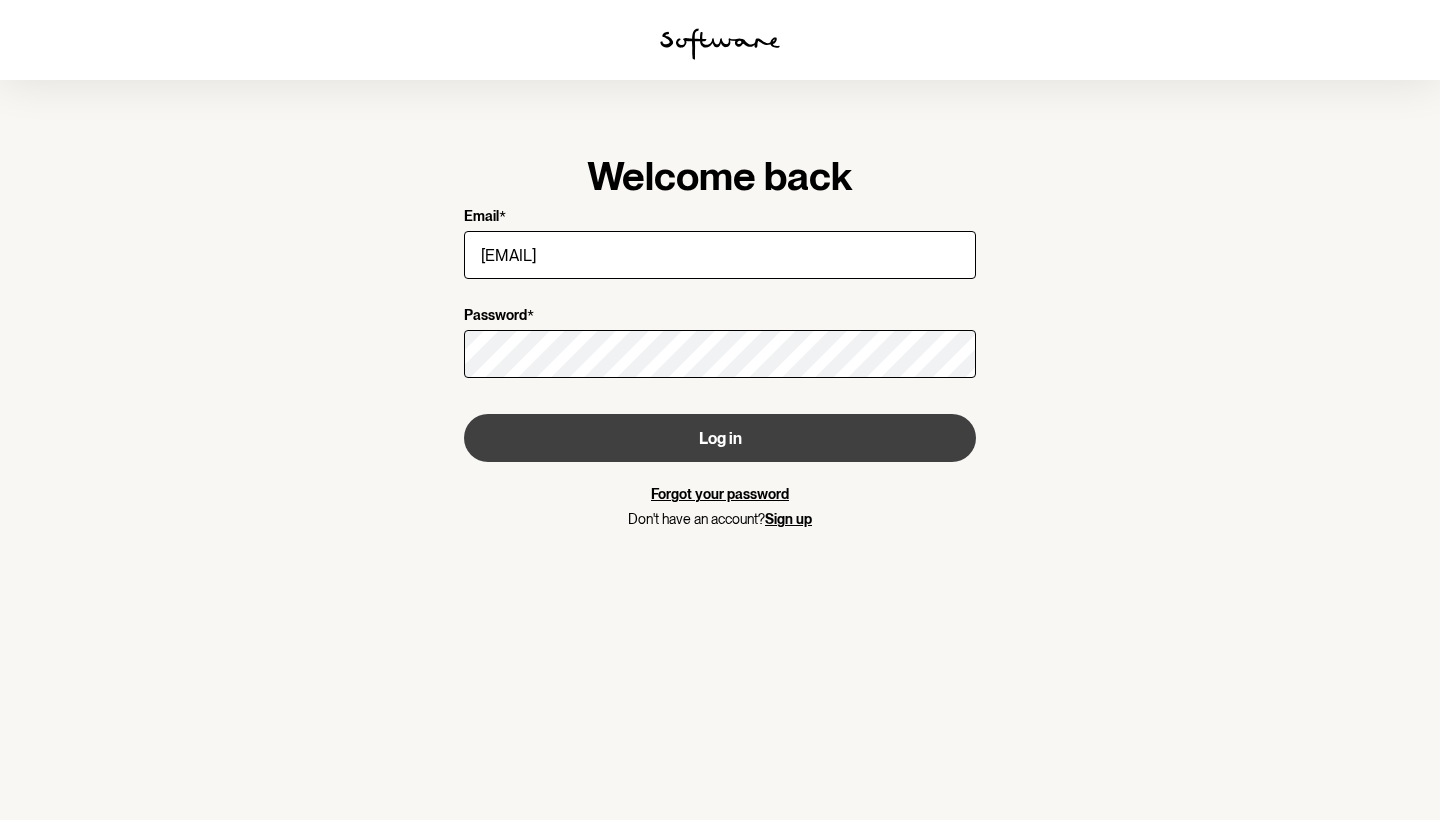 click on "Log in" at bounding box center [720, 438] 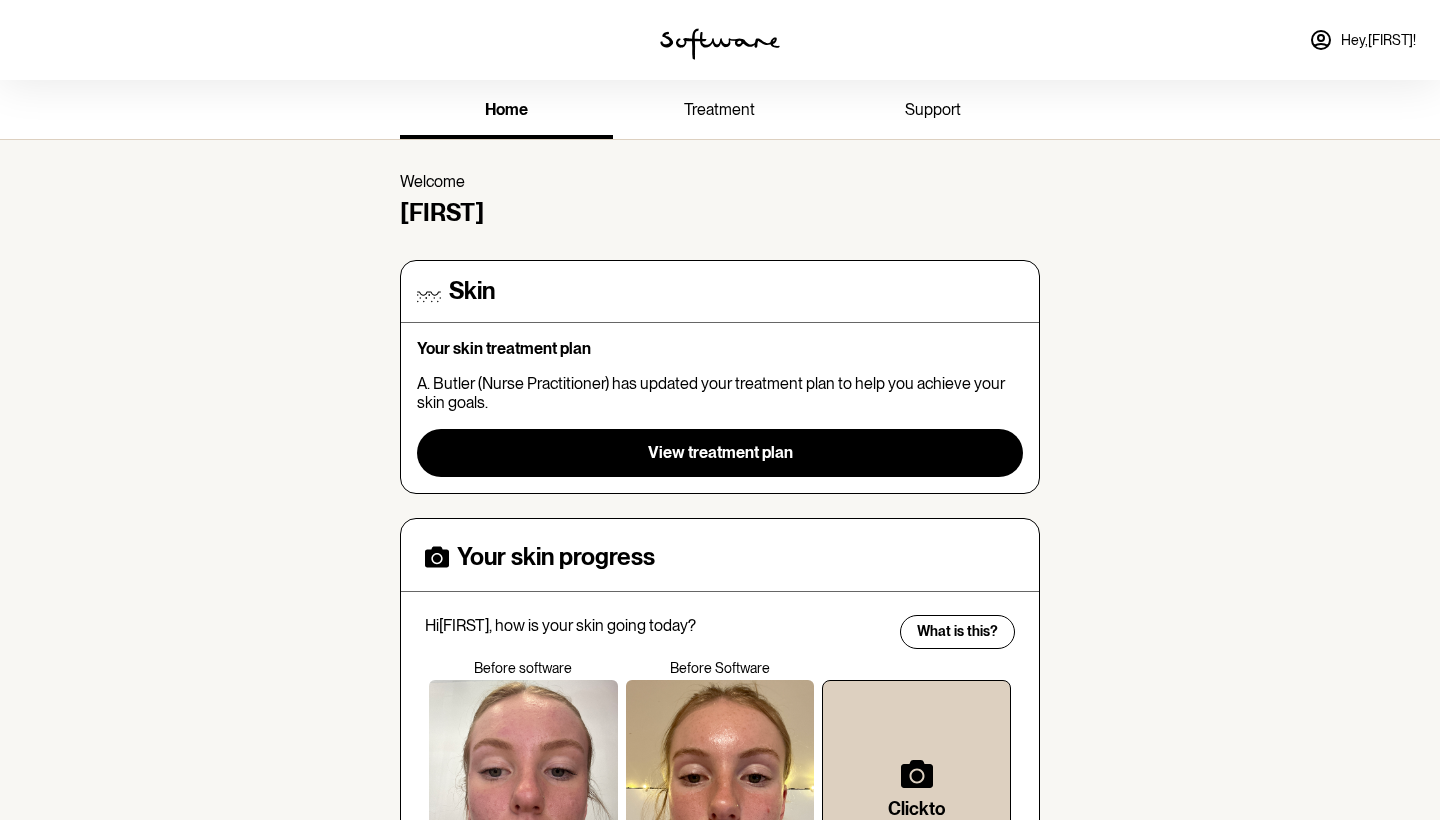 scroll, scrollTop: 0, scrollLeft: 0, axis: both 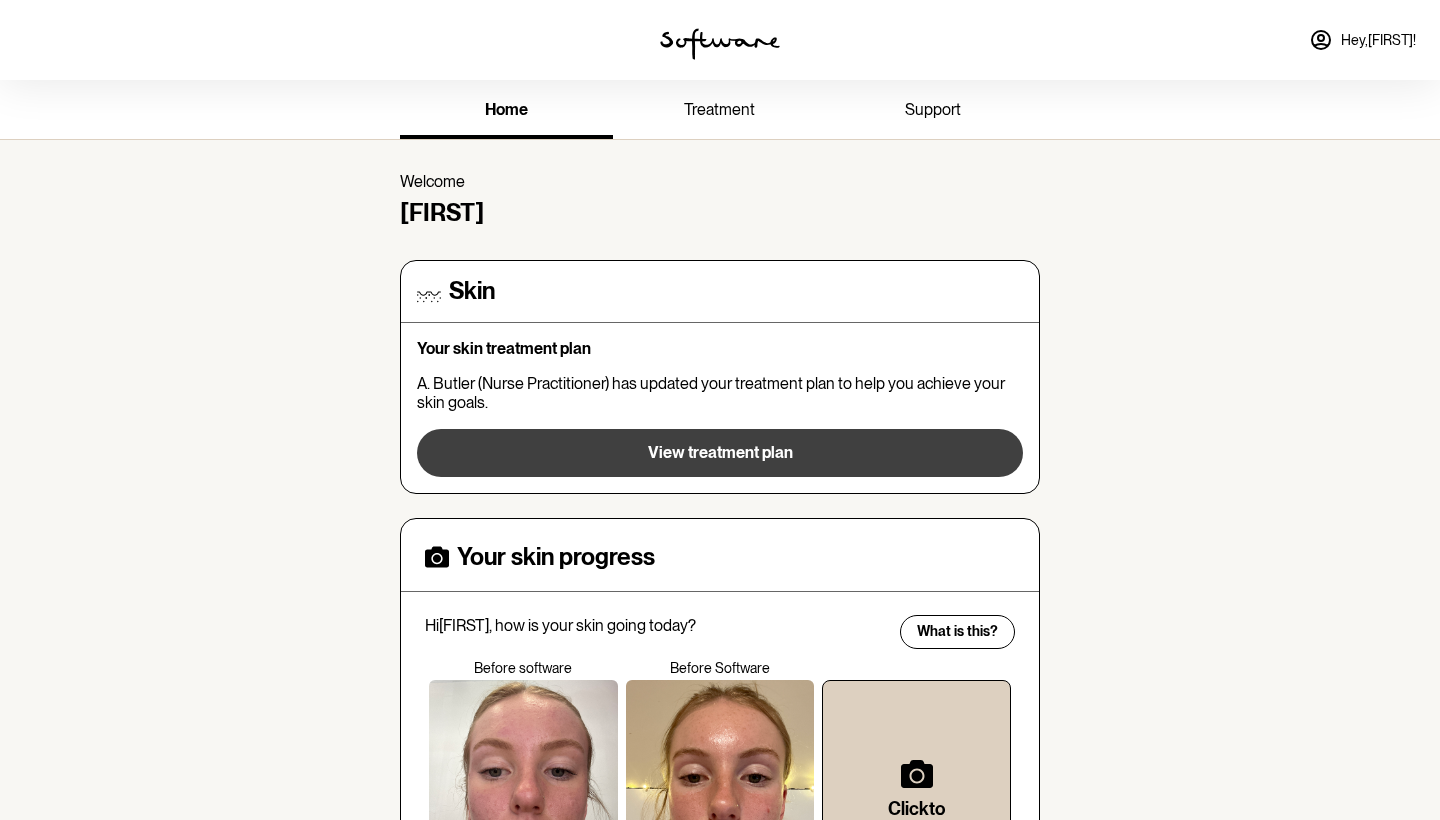 click on "View treatment plan" at bounding box center (720, 453) 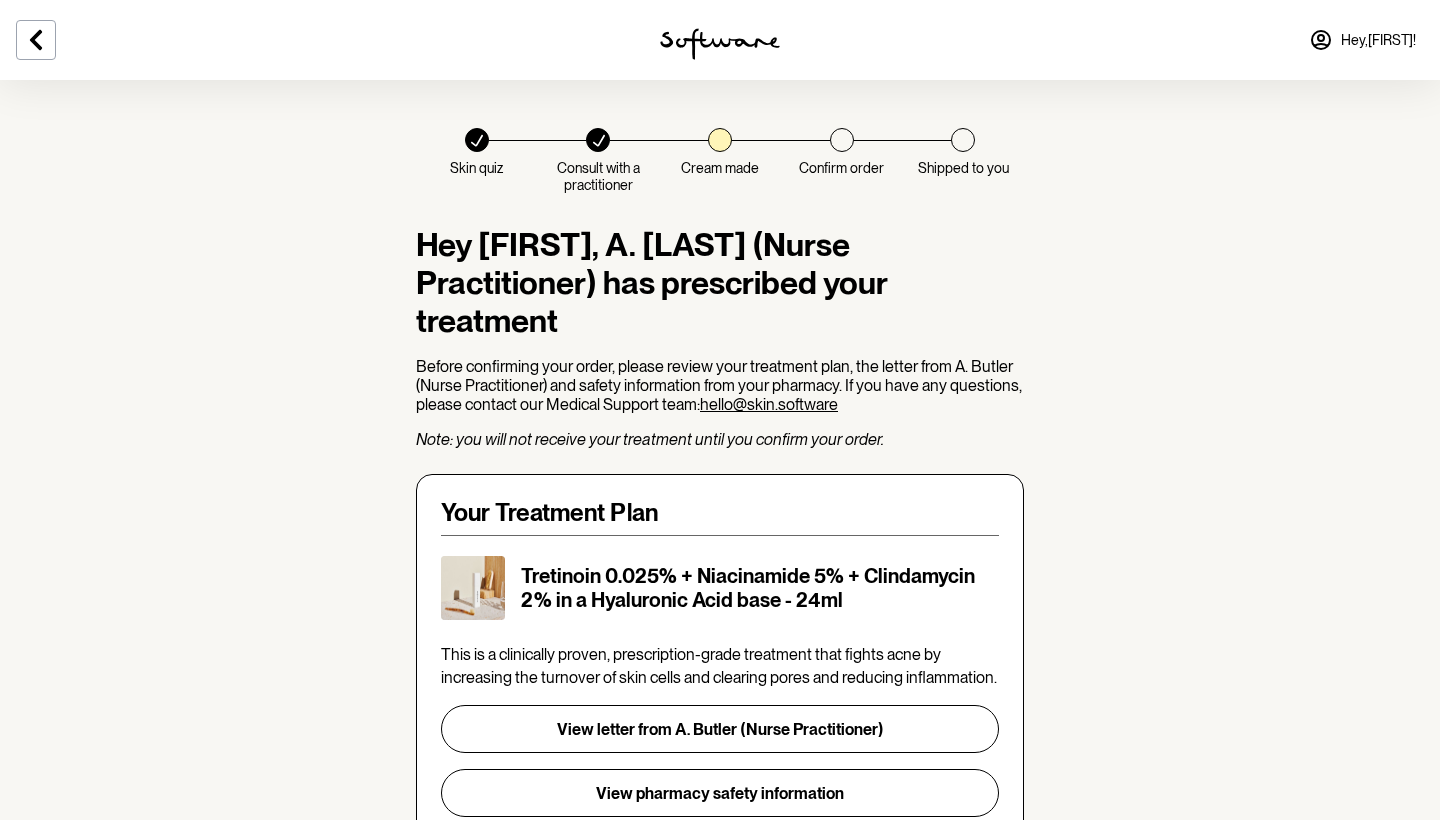 scroll, scrollTop: 0, scrollLeft: 0, axis: both 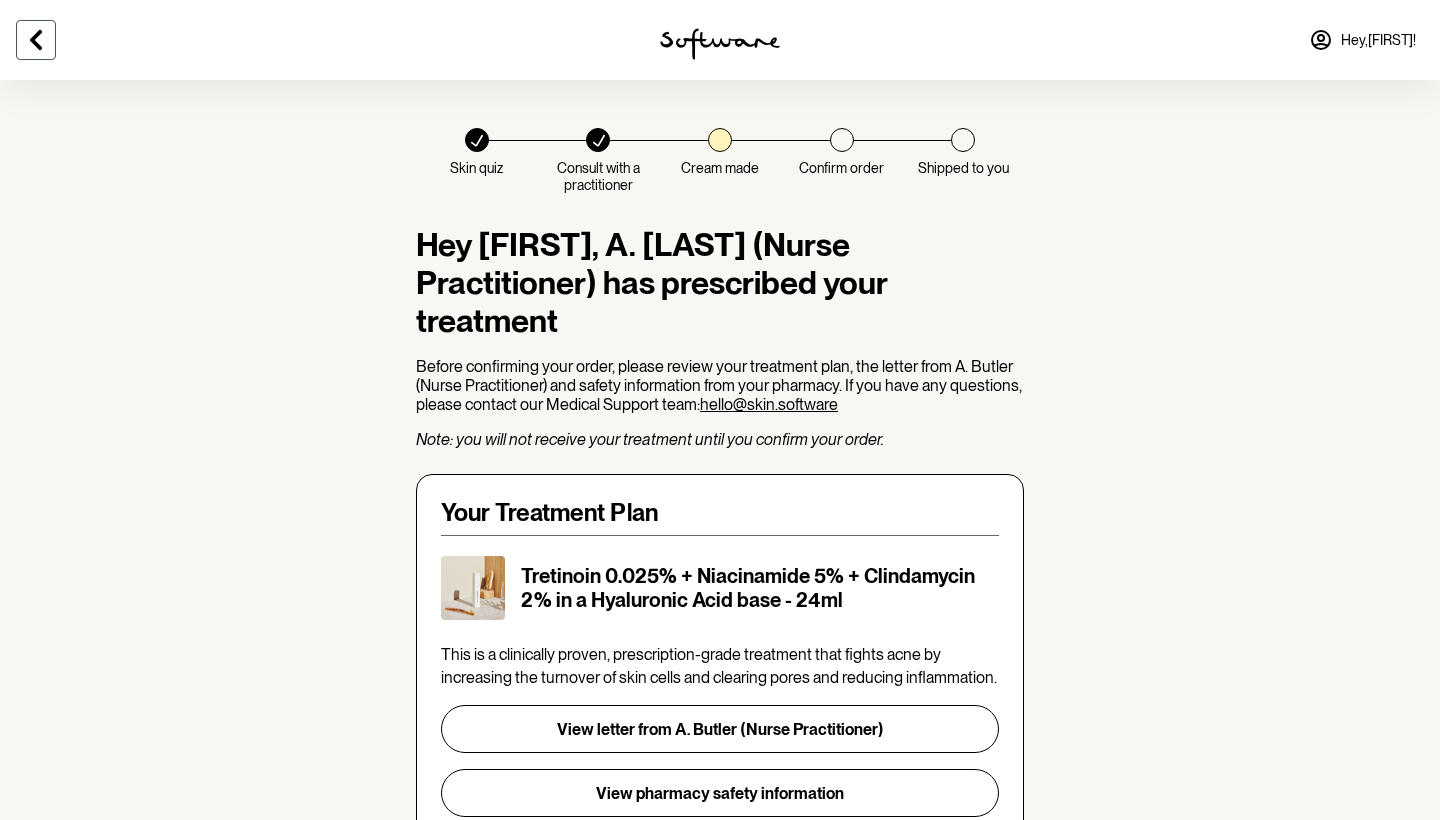 click 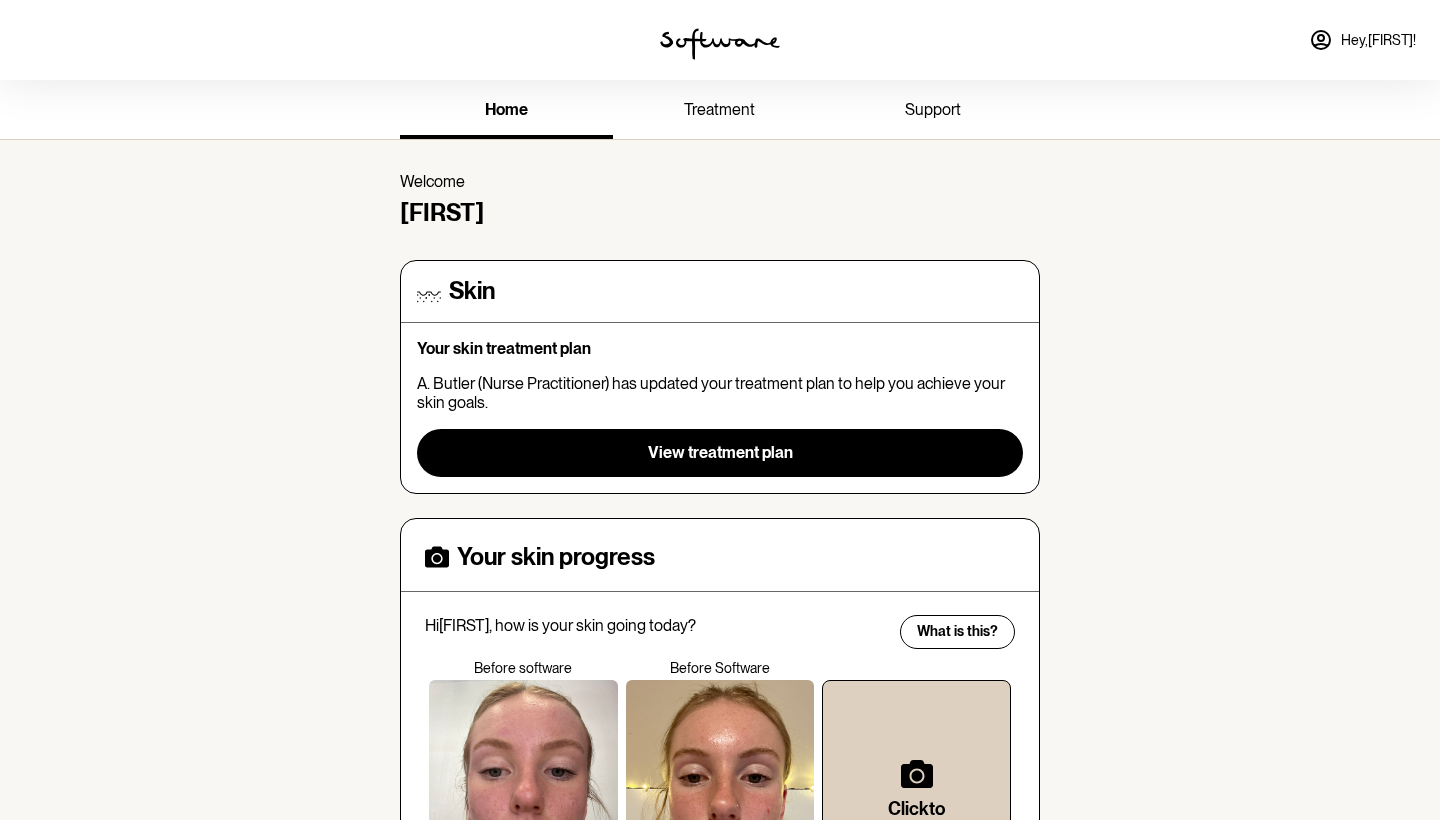 scroll, scrollTop: 0, scrollLeft: 0, axis: both 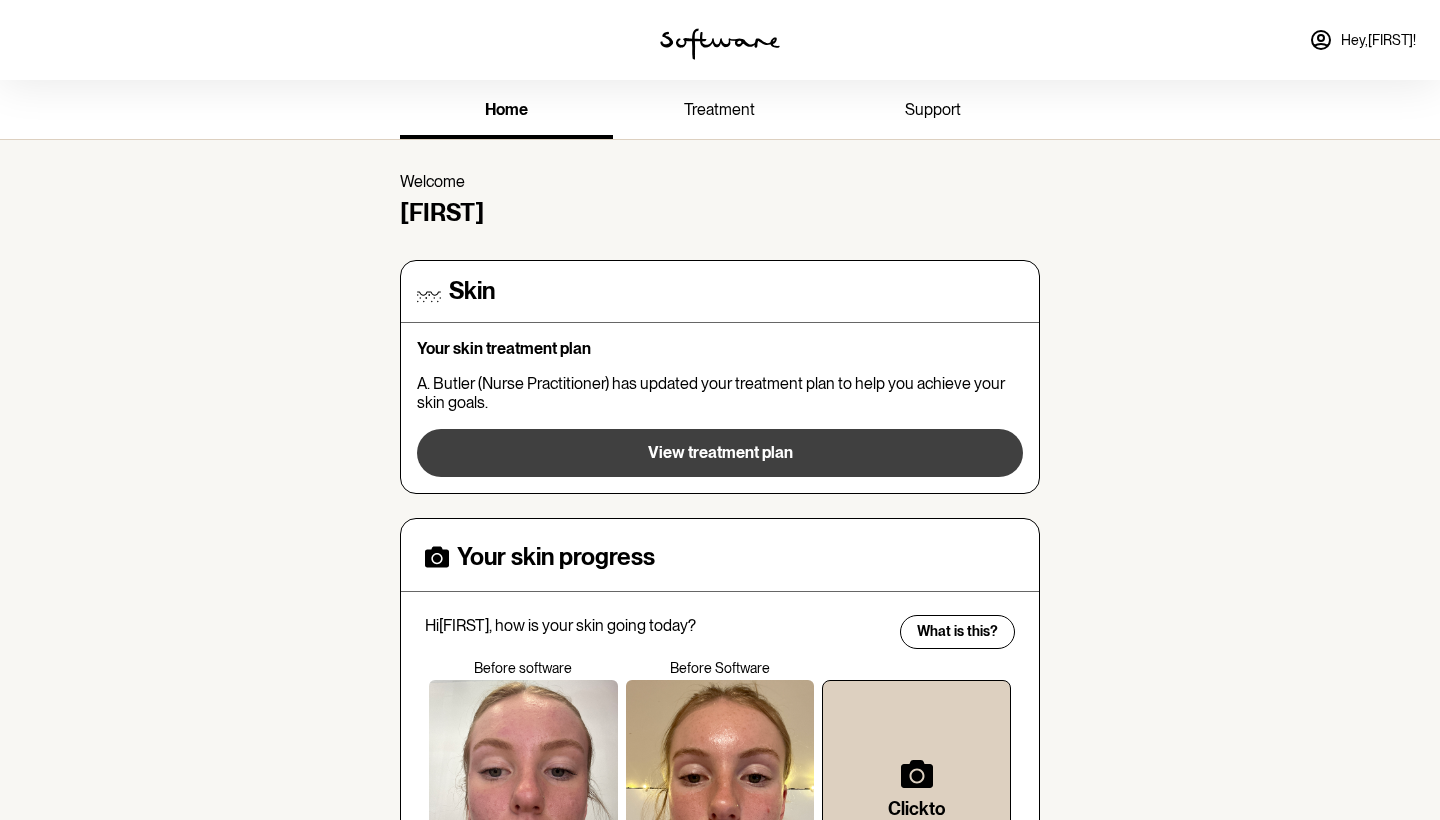click on "View treatment plan" at bounding box center [720, 452] 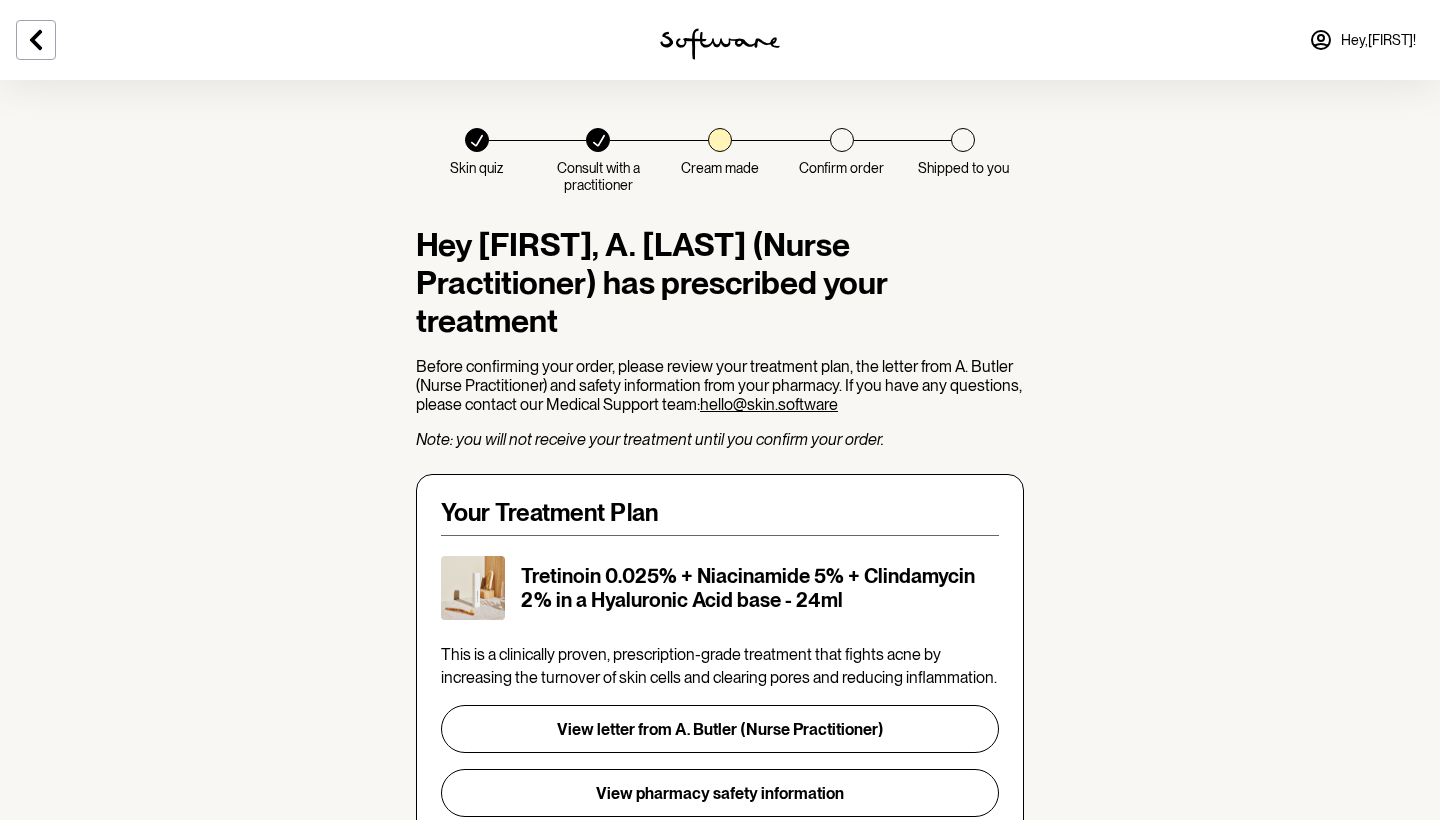 scroll, scrollTop: 0, scrollLeft: 0, axis: both 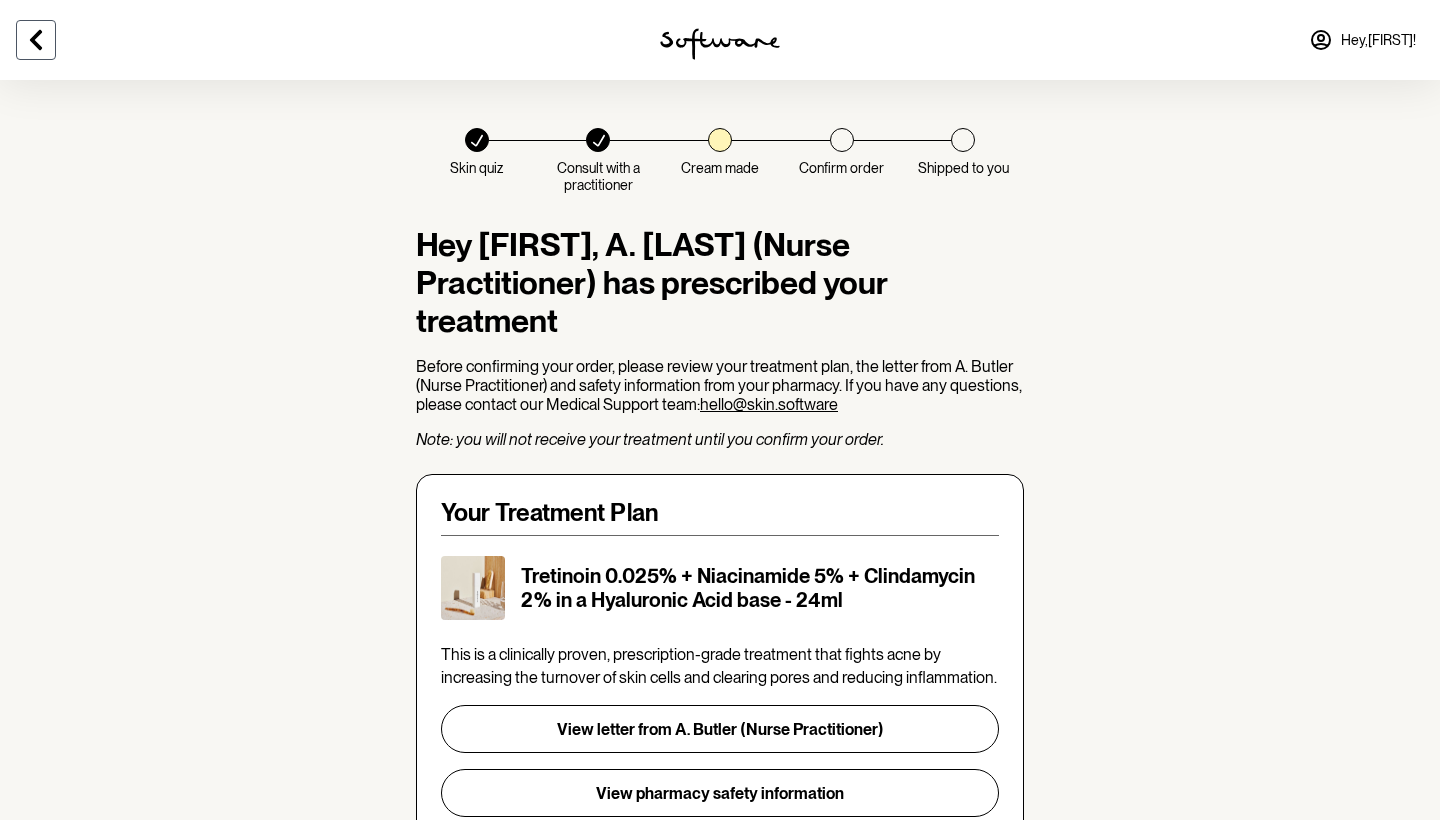 click at bounding box center [36, 40] 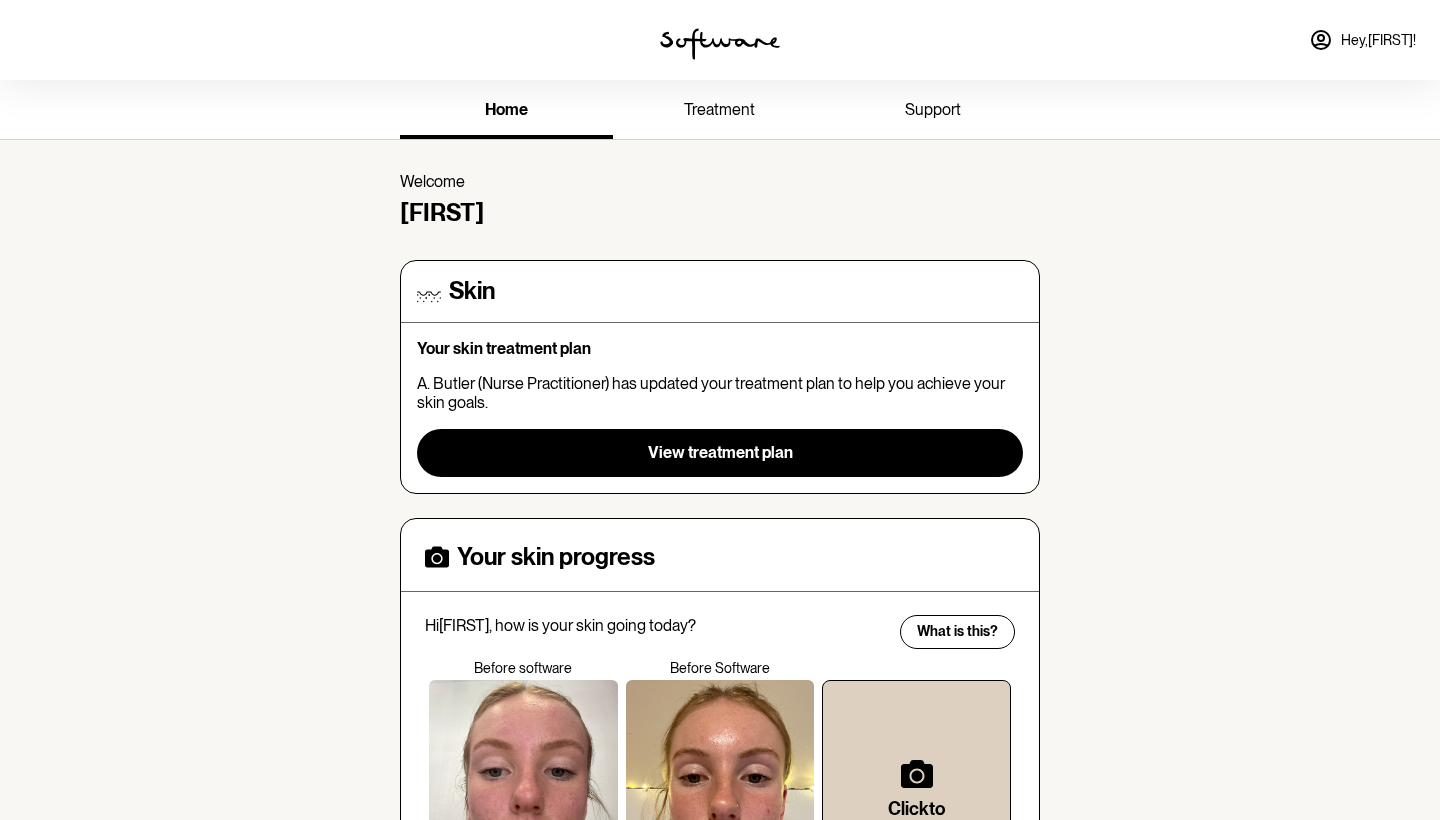 click on "treatment" at bounding box center [719, 109] 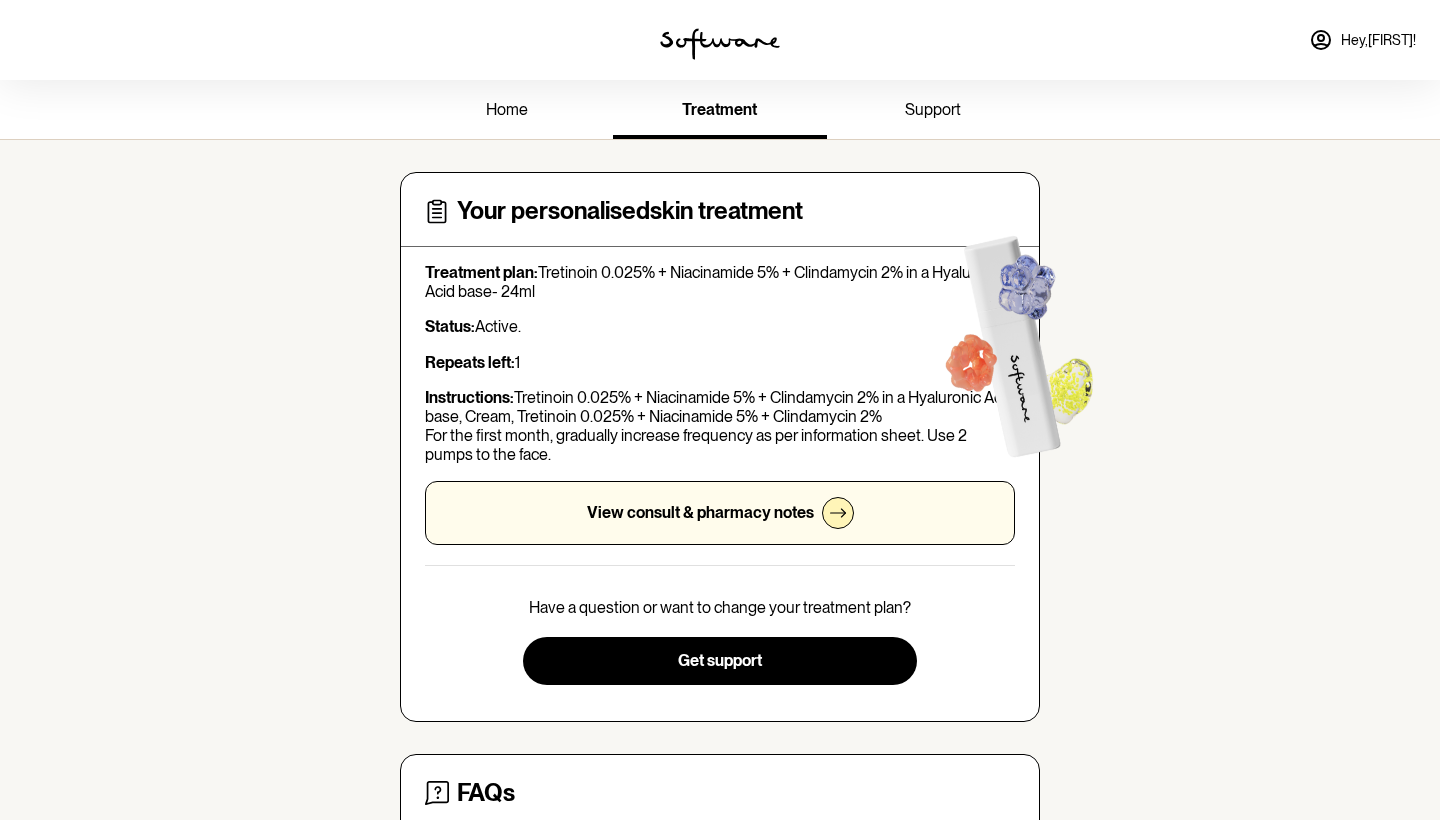 scroll, scrollTop: 0, scrollLeft: 0, axis: both 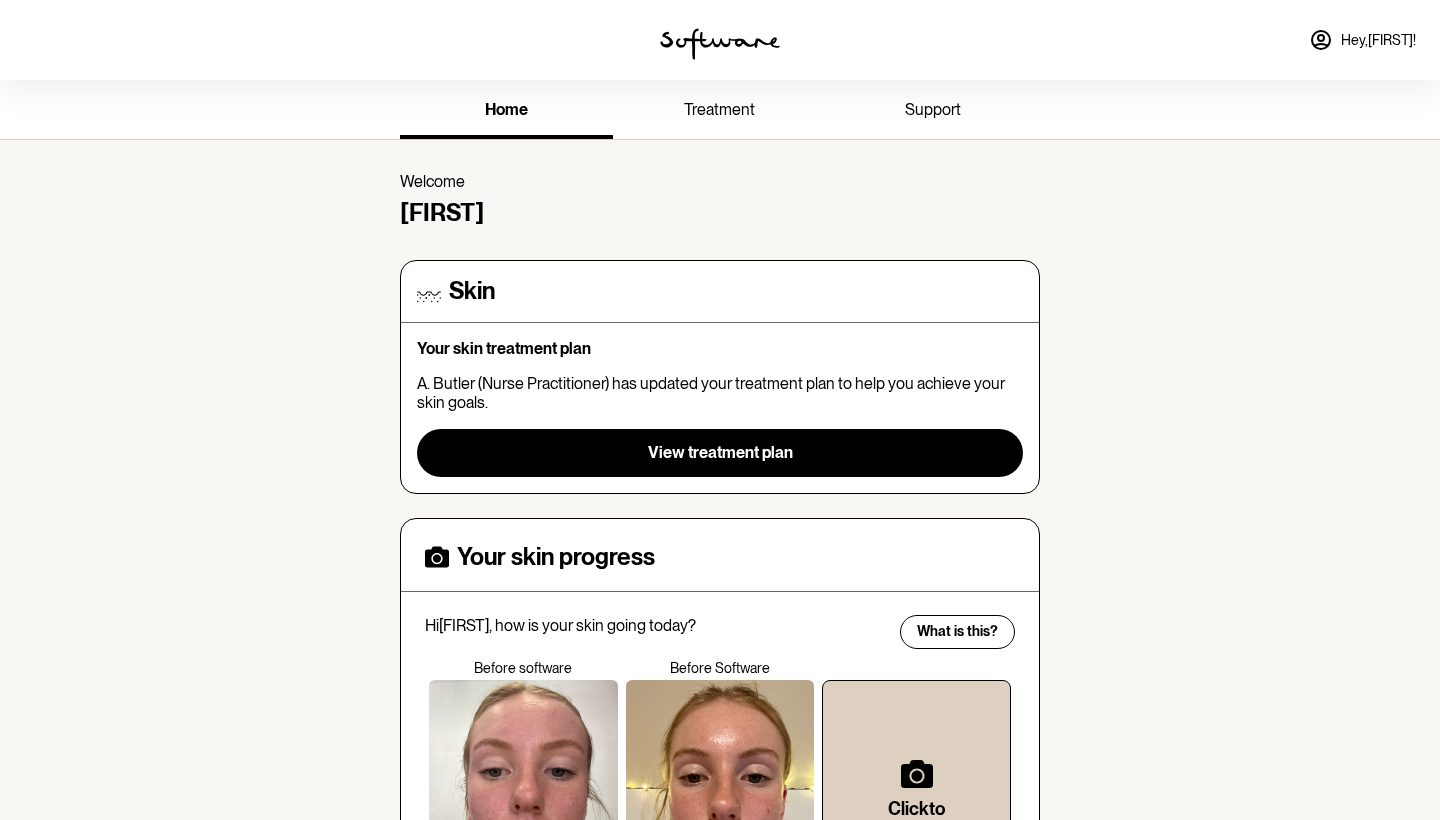 click on "treatment" at bounding box center [719, 109] 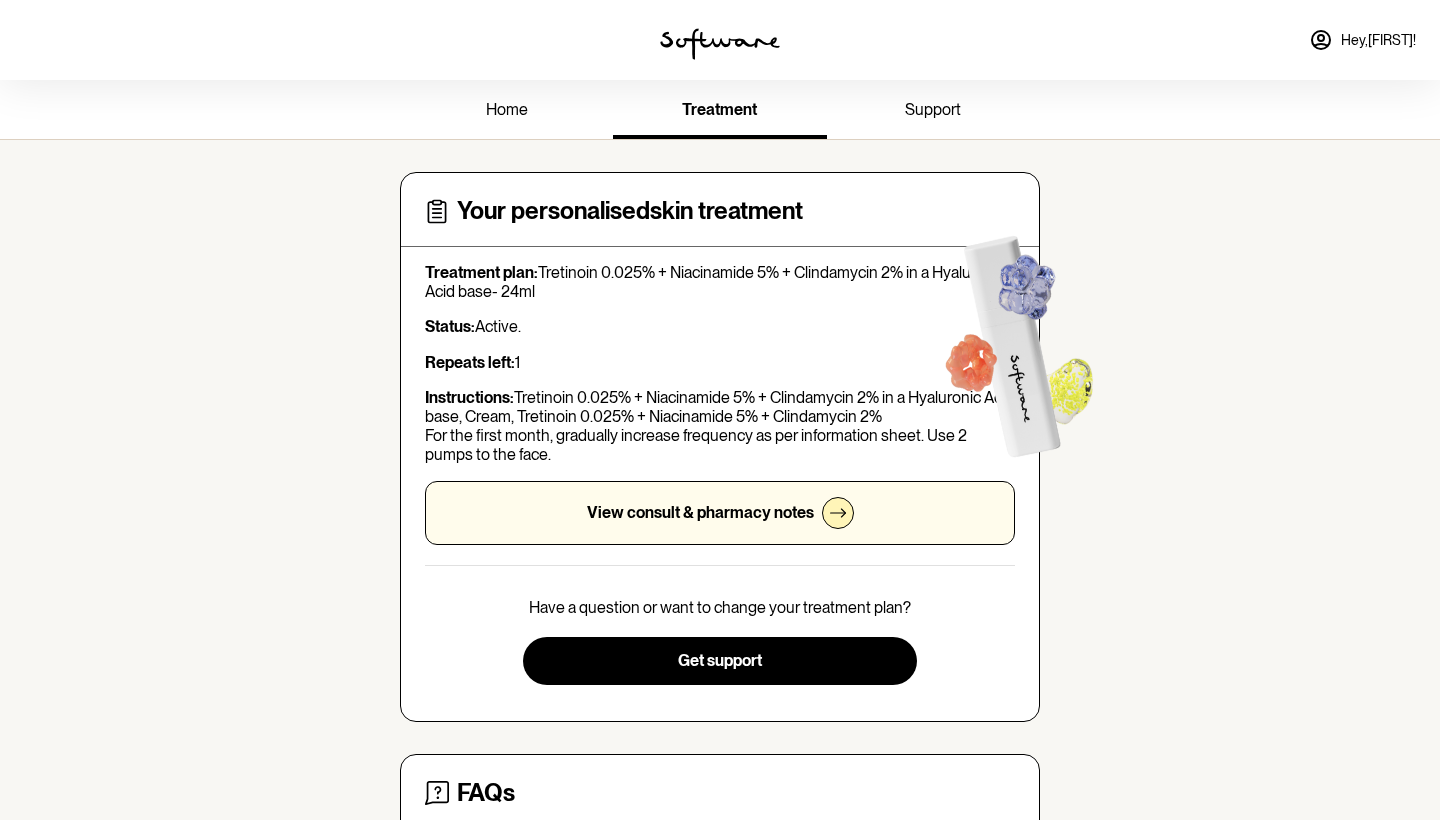 click on "View consult & pharmacy notes" at bounding box center (720, 513) 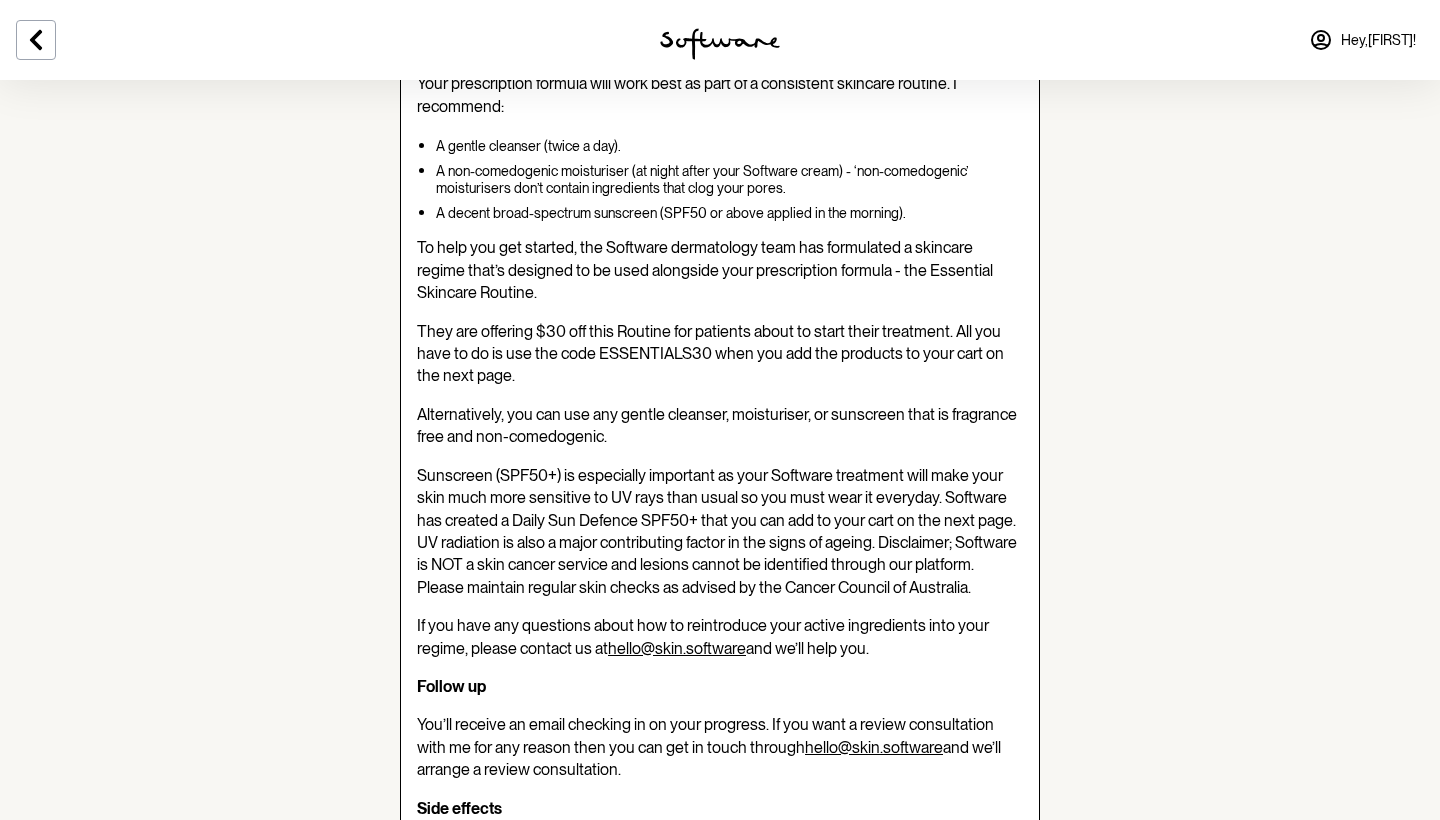 scroll, scrollTop: 578, scrollLeft: 0, axis: vertical 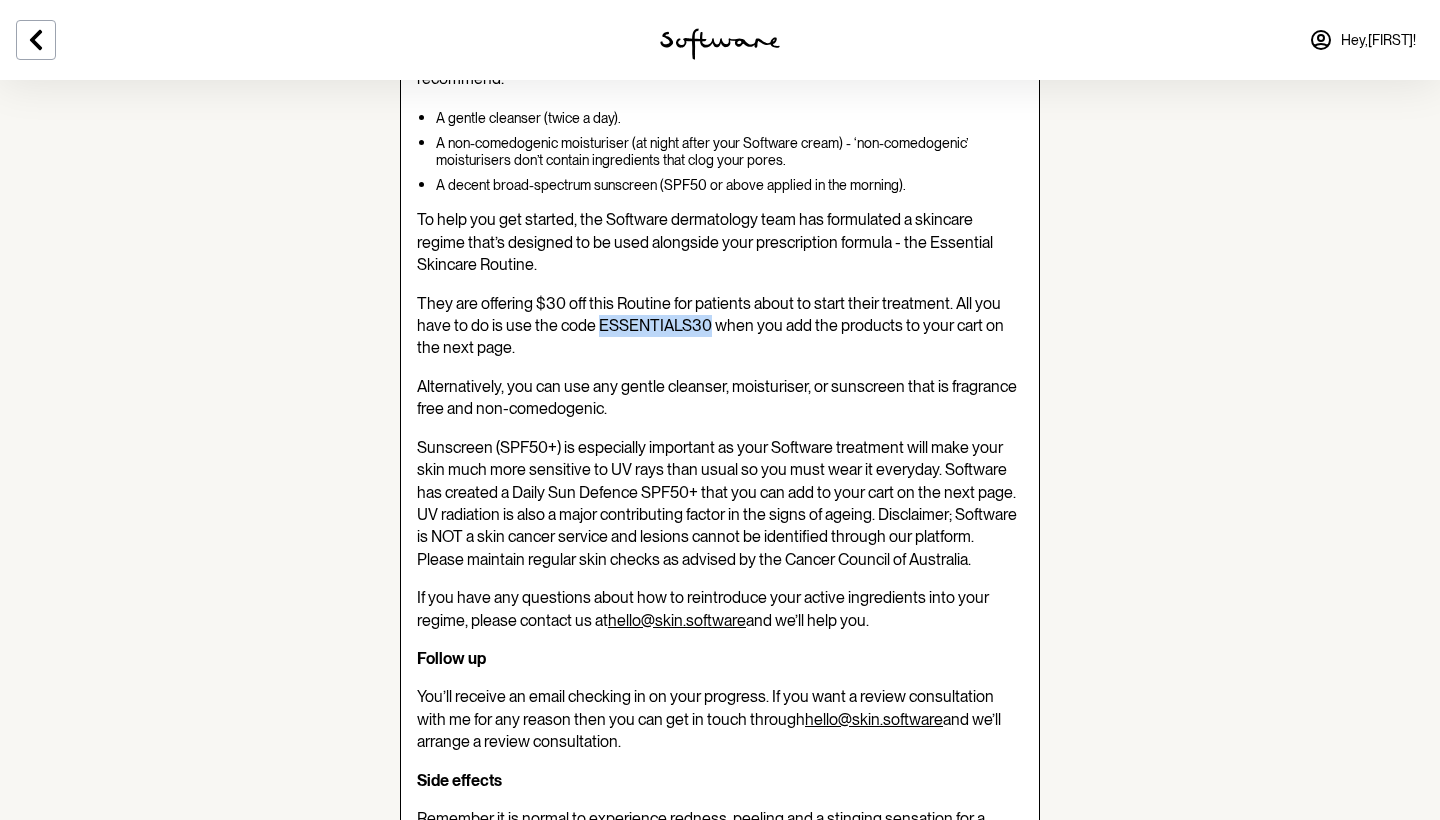 drag, startPoint x: 599, startPoint y: 325, endPoint x: 707, endPoint y: 327, distance: 108.01852 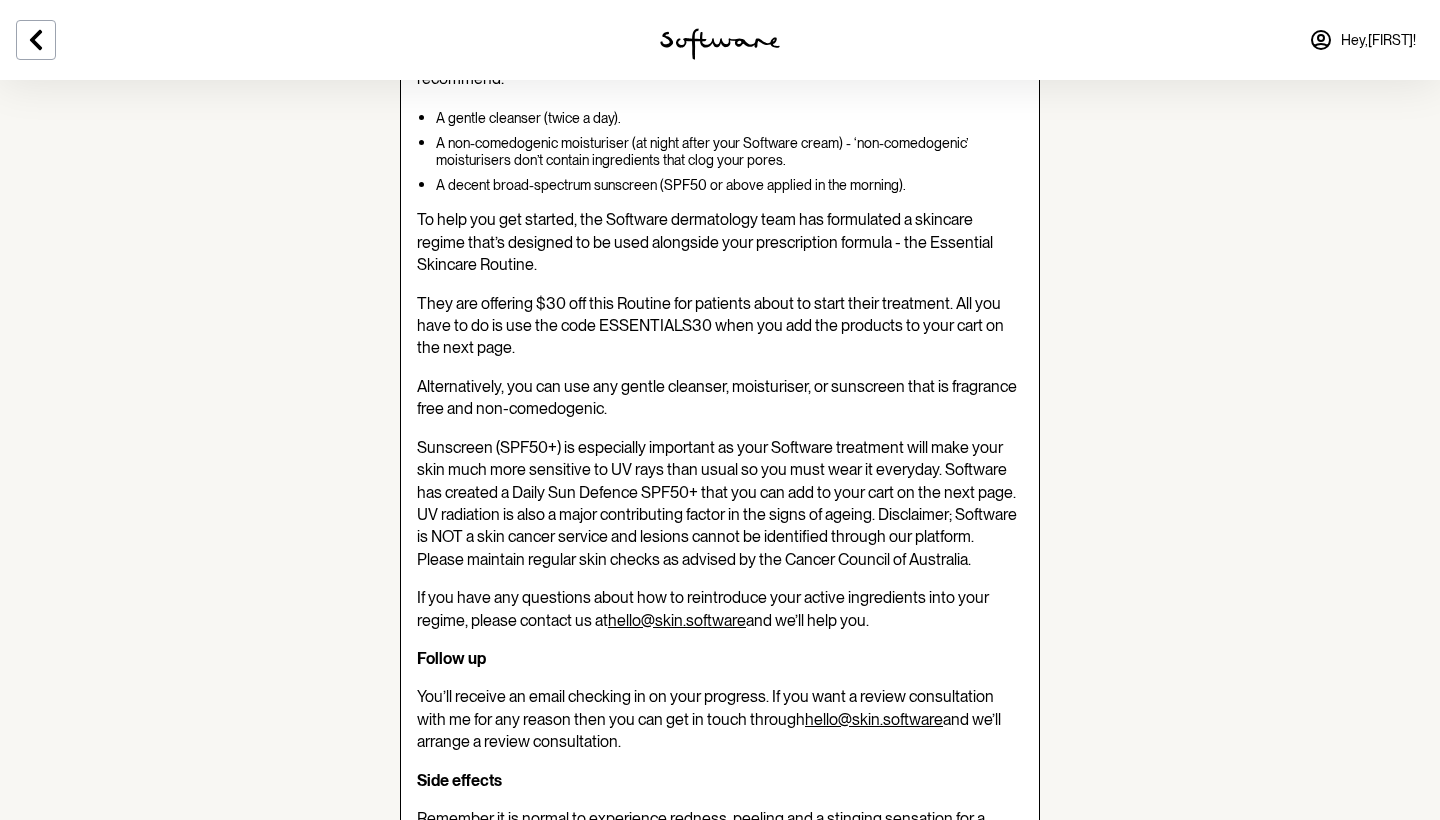 click on "[FIRST] [LAST] (Nurse Practitioner) Nurse Practitioner , NP View full profile Hi [FIRST],
I've decided to change you to Tretinoin 0.025% + Niacinamide 5% + Clindamycin 2% in a Hyaluronic Acid base- 24ml.
About your ingredients
I’ve prescribed you with a higher dose of Tretinoin formula and a topical antibiotic, clindamycin. Your formula should be used at night.
Your skincare regime
Your prescription formula will work best as part of a consistent skincare routine. I recommend:
A gentle cleanser (twice a day). A non-comedogenic moisturiser (at night after your Software cream) - ‘non-comedogenic’ moisturisers don’t contain ingredients that clog your pores. A decent broad-spectrum sunscreen (SPF50 or above applied in the morning).
To help you get started, the Software dermatology team has formulated a skincare regime that’s designed to be used alongside your prescription formula - the Essential Skincare Routine.
hello@skin.software and we’ll help you.
Follow up" at bounding box center [720, 559] 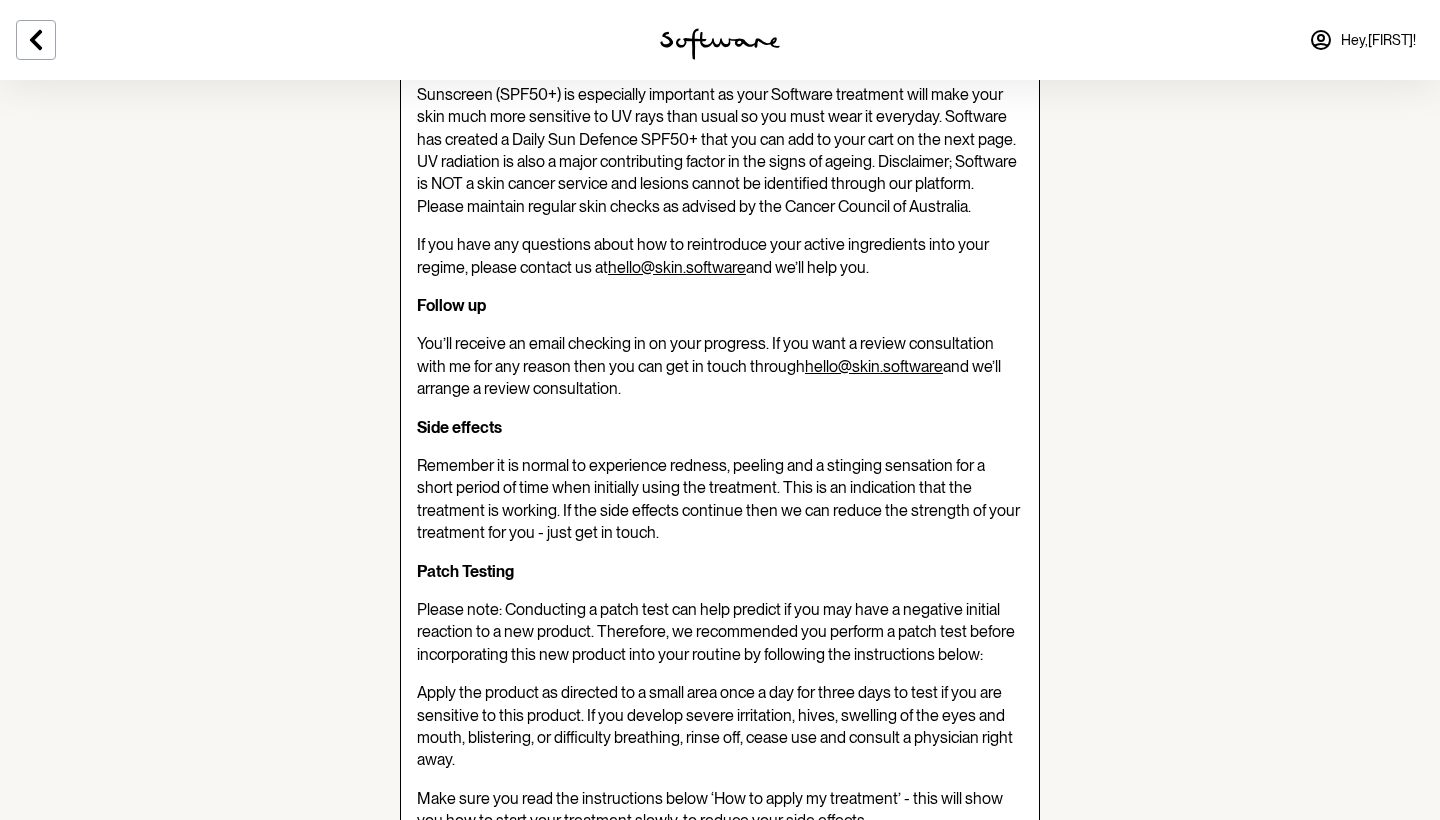 scroll, scrollTop: 672, scrollLeft: 0, axis: vertical 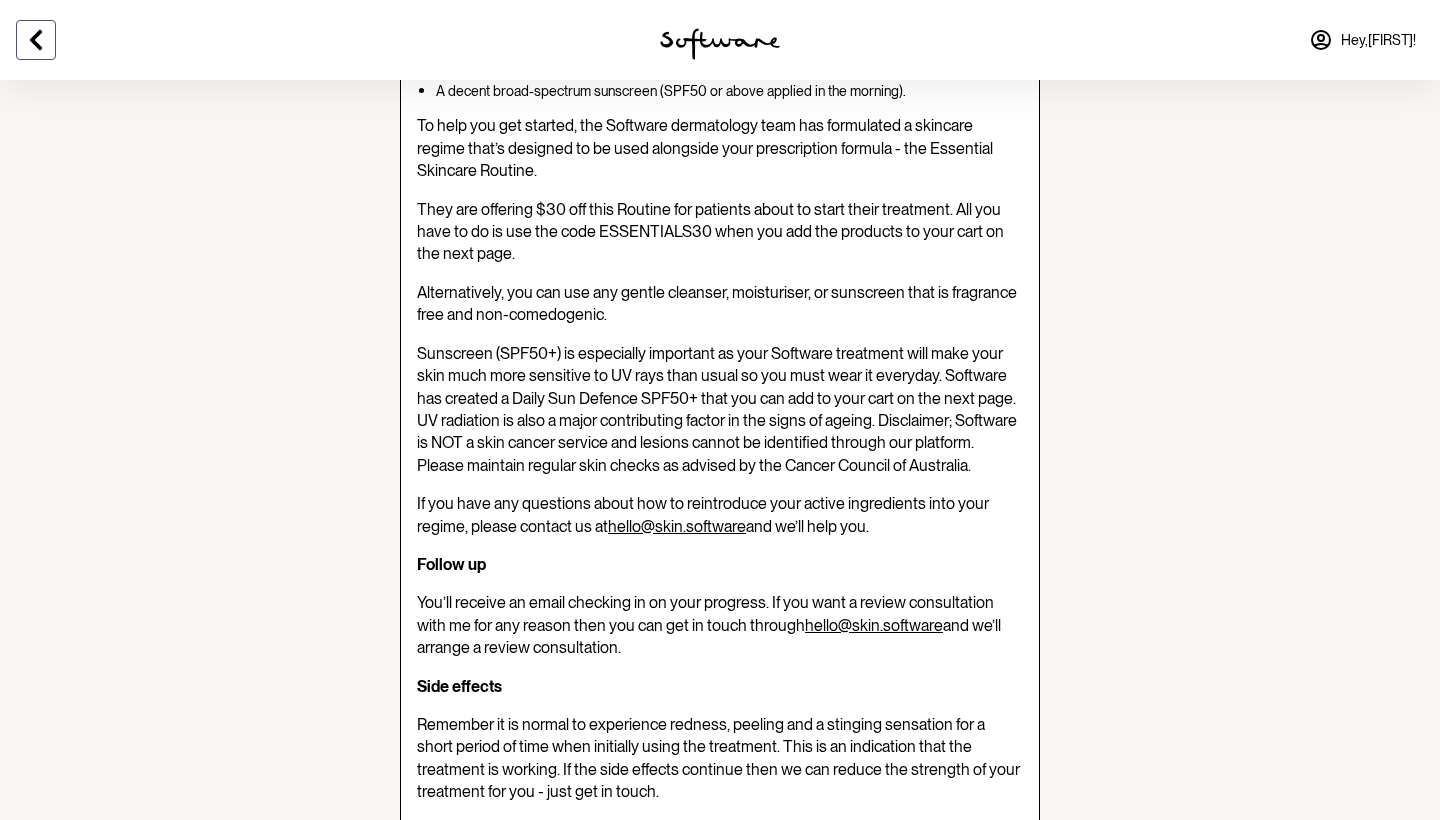 click at bounding box center [36, 40] 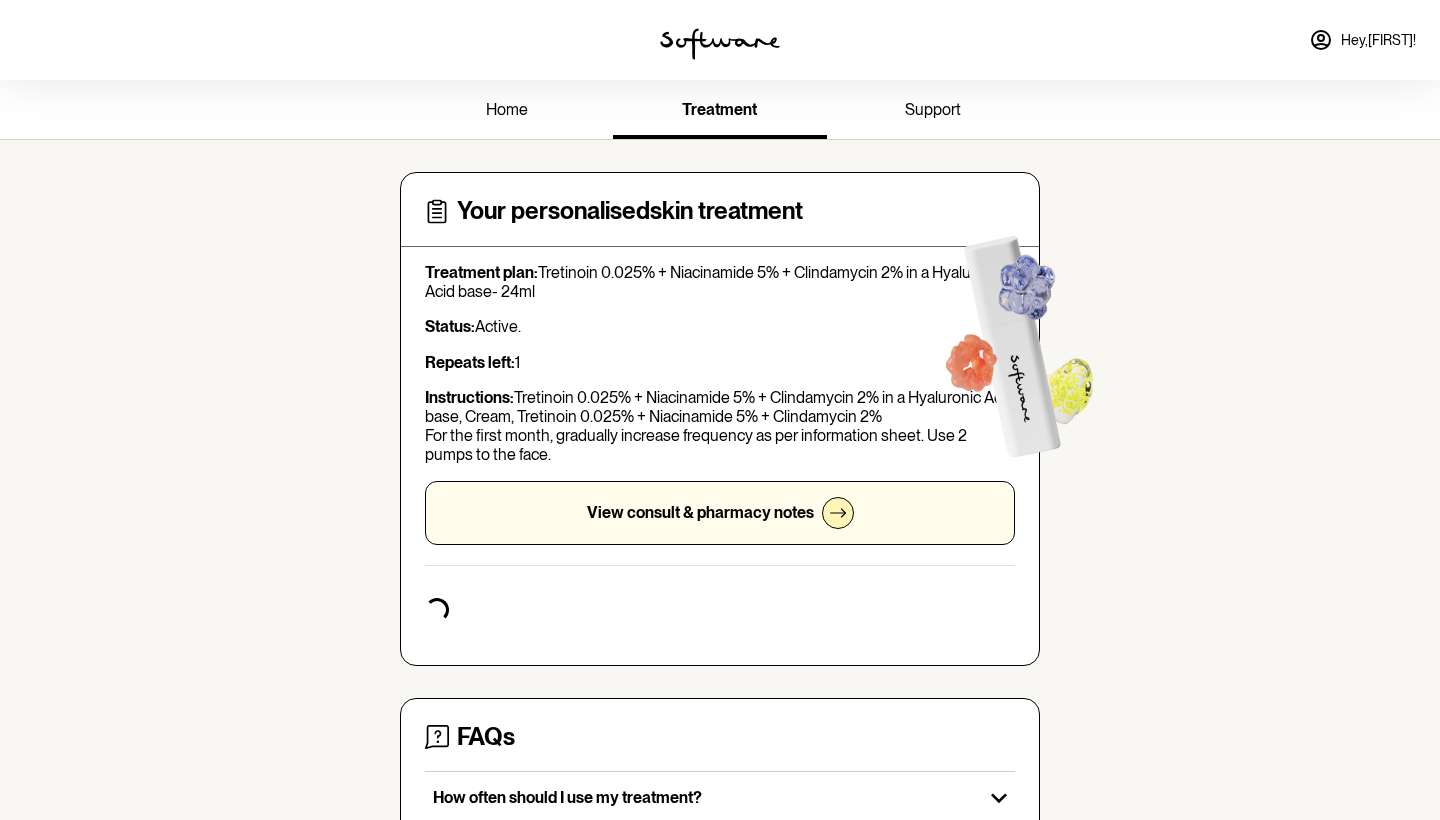 click on "home" at bounding box center (507, 109) 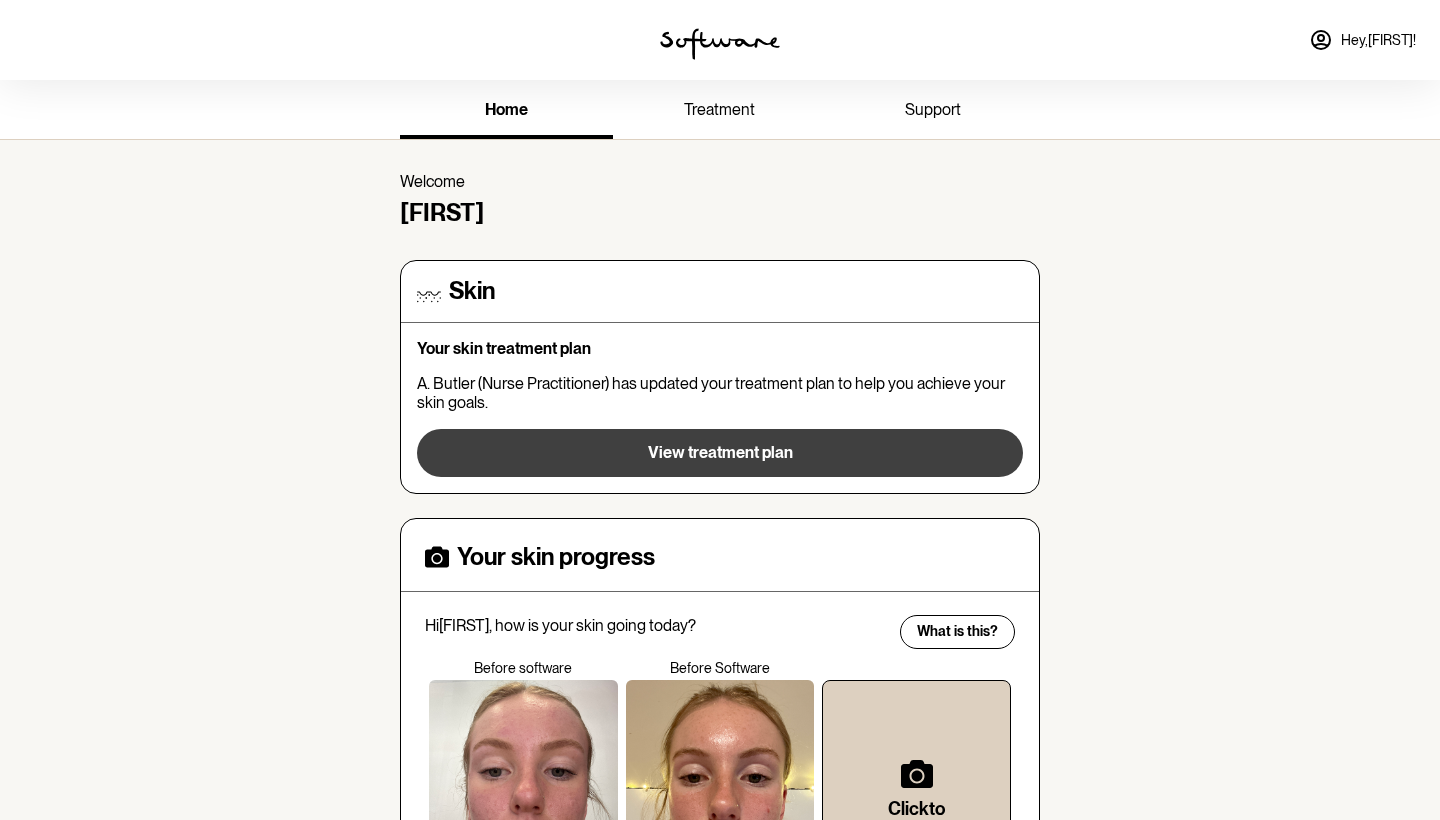 click on "View treatment plan" at bounding box center [720, 453] 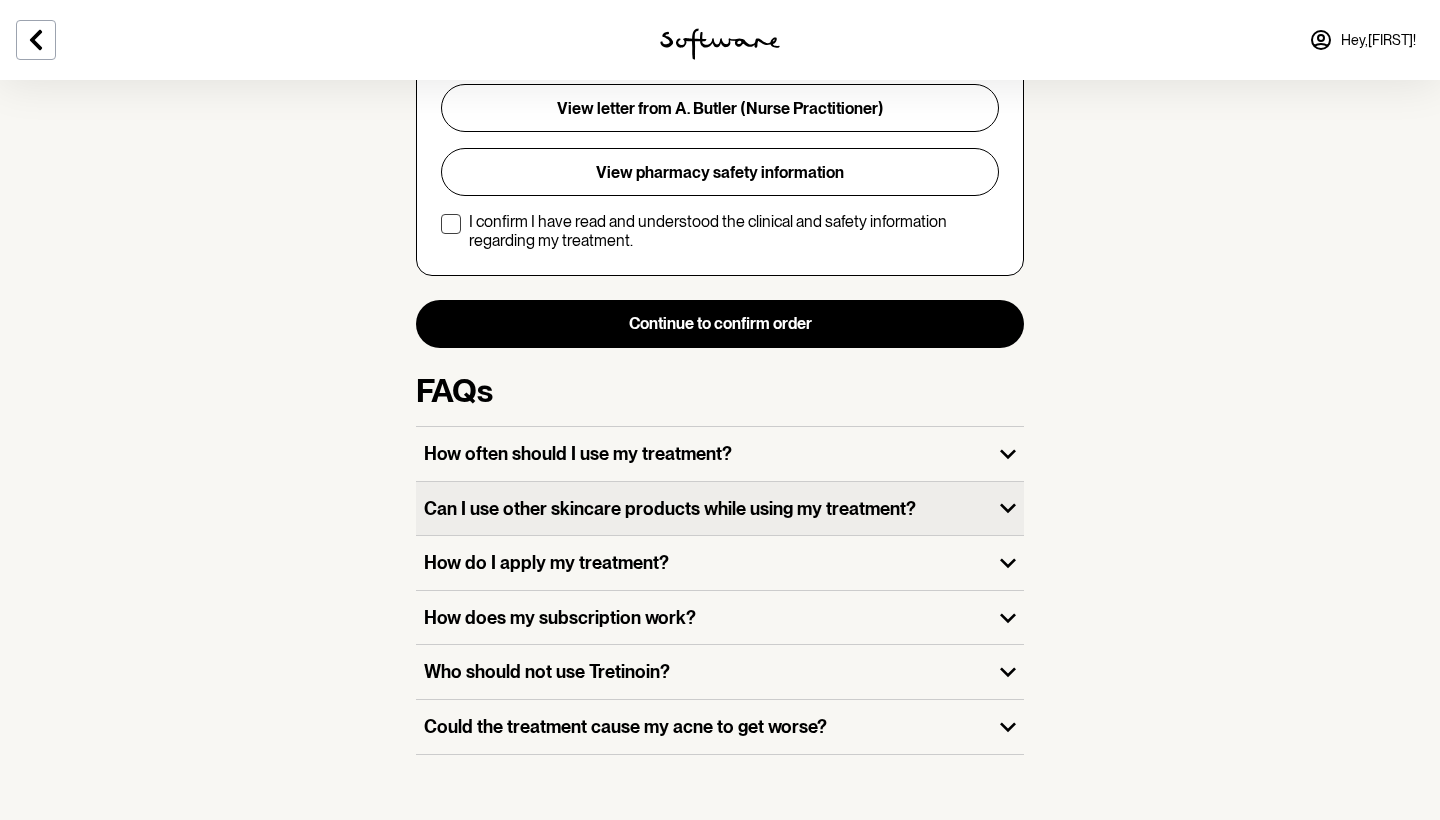 scroll, scrollTop: 620, scrollLeft: 0, axis: vertical 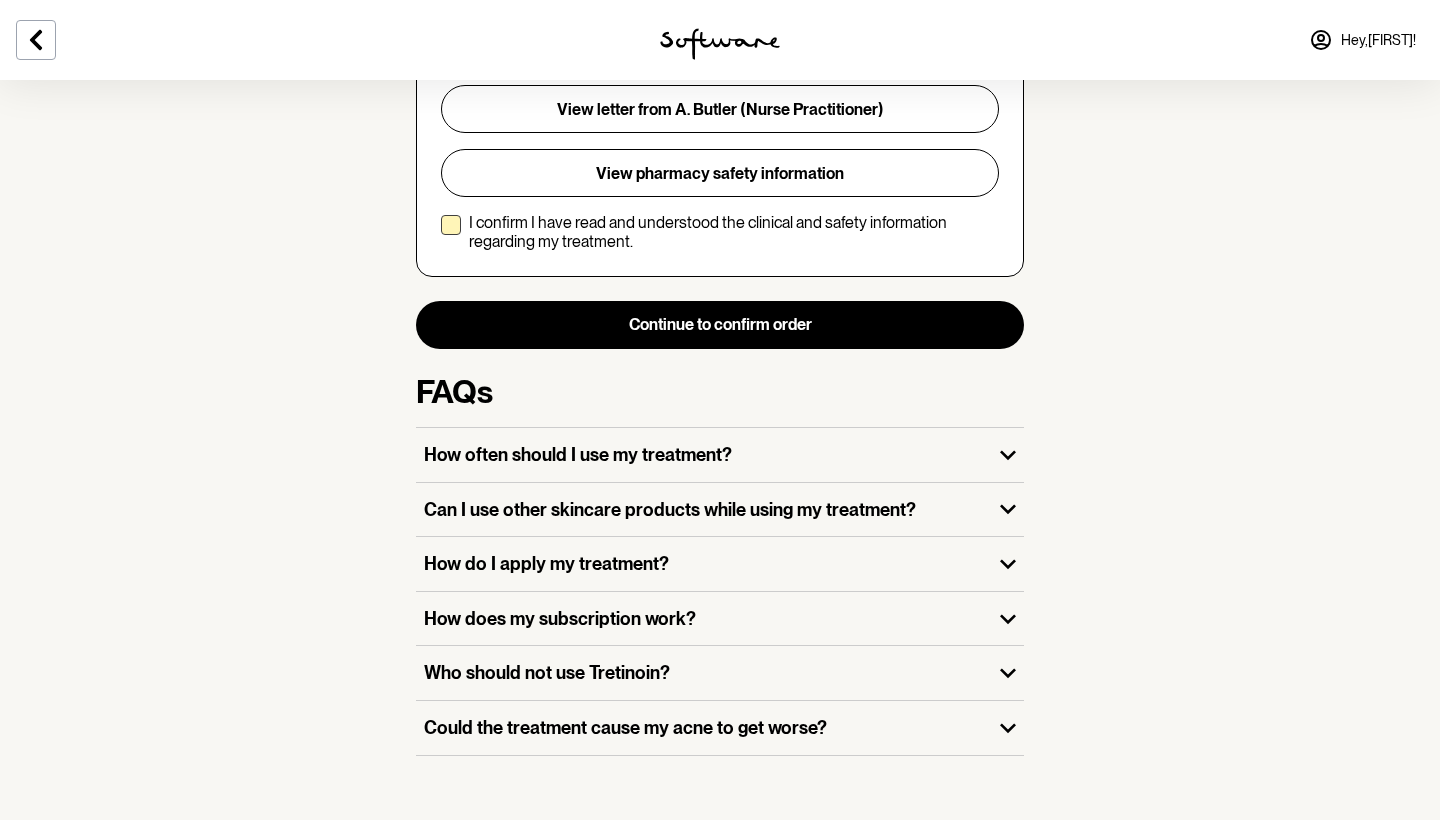 click at bounding box center [451, 225] 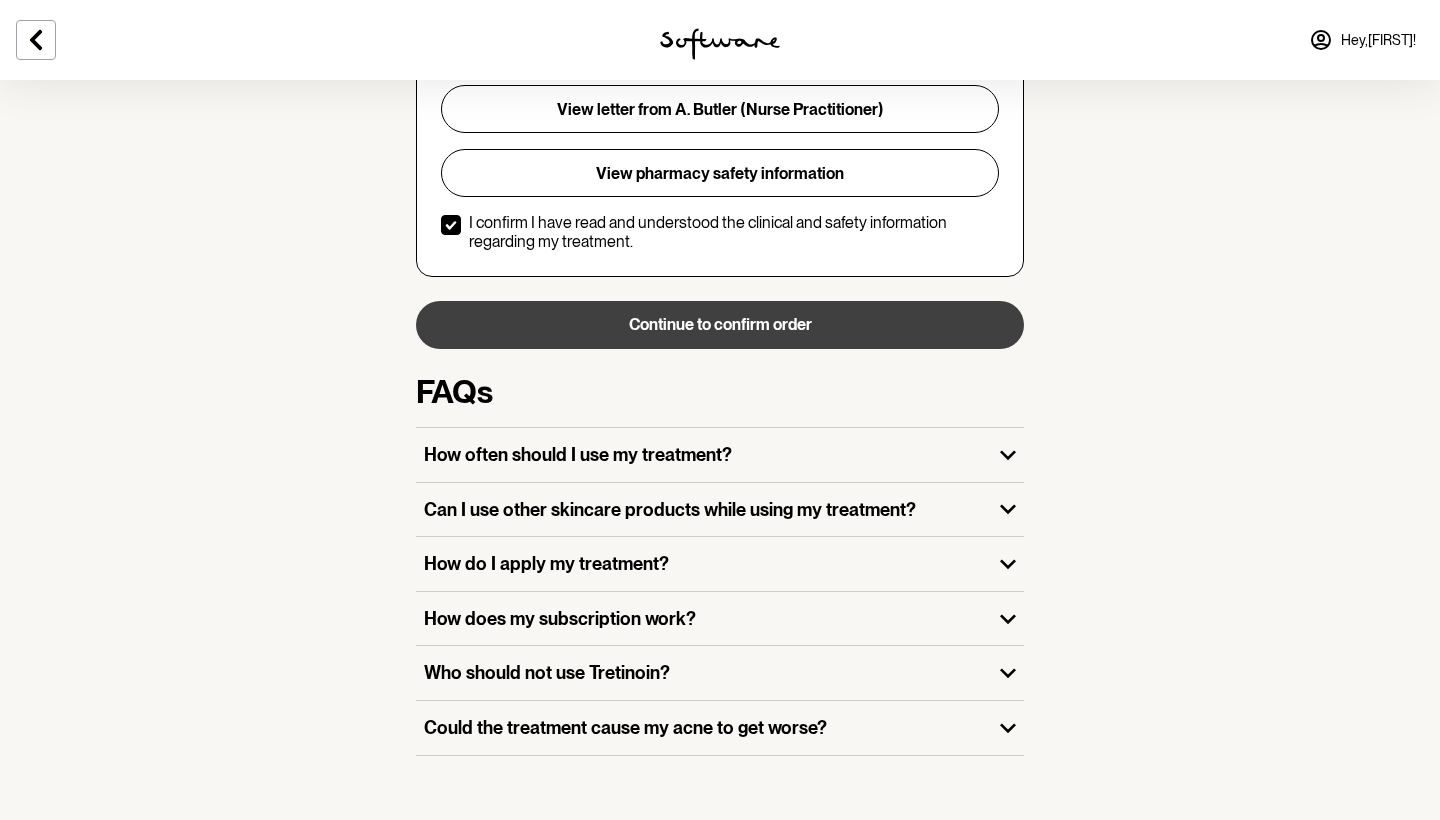 click on "Continue to confirm order" at bounding box center [720, 325] 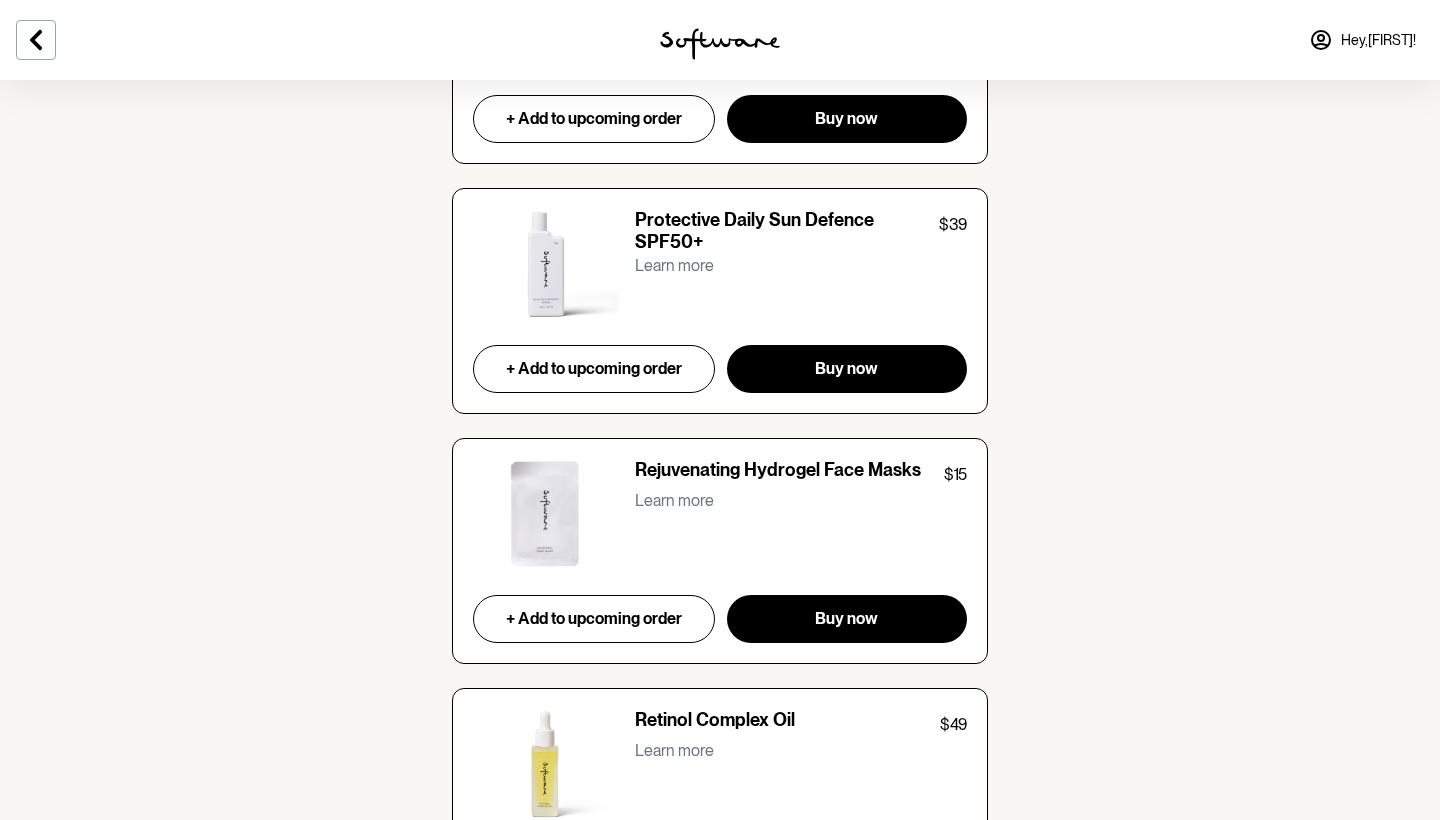 scroll, scrollTop: 5861, scrollLeft: 0, axis: vertical 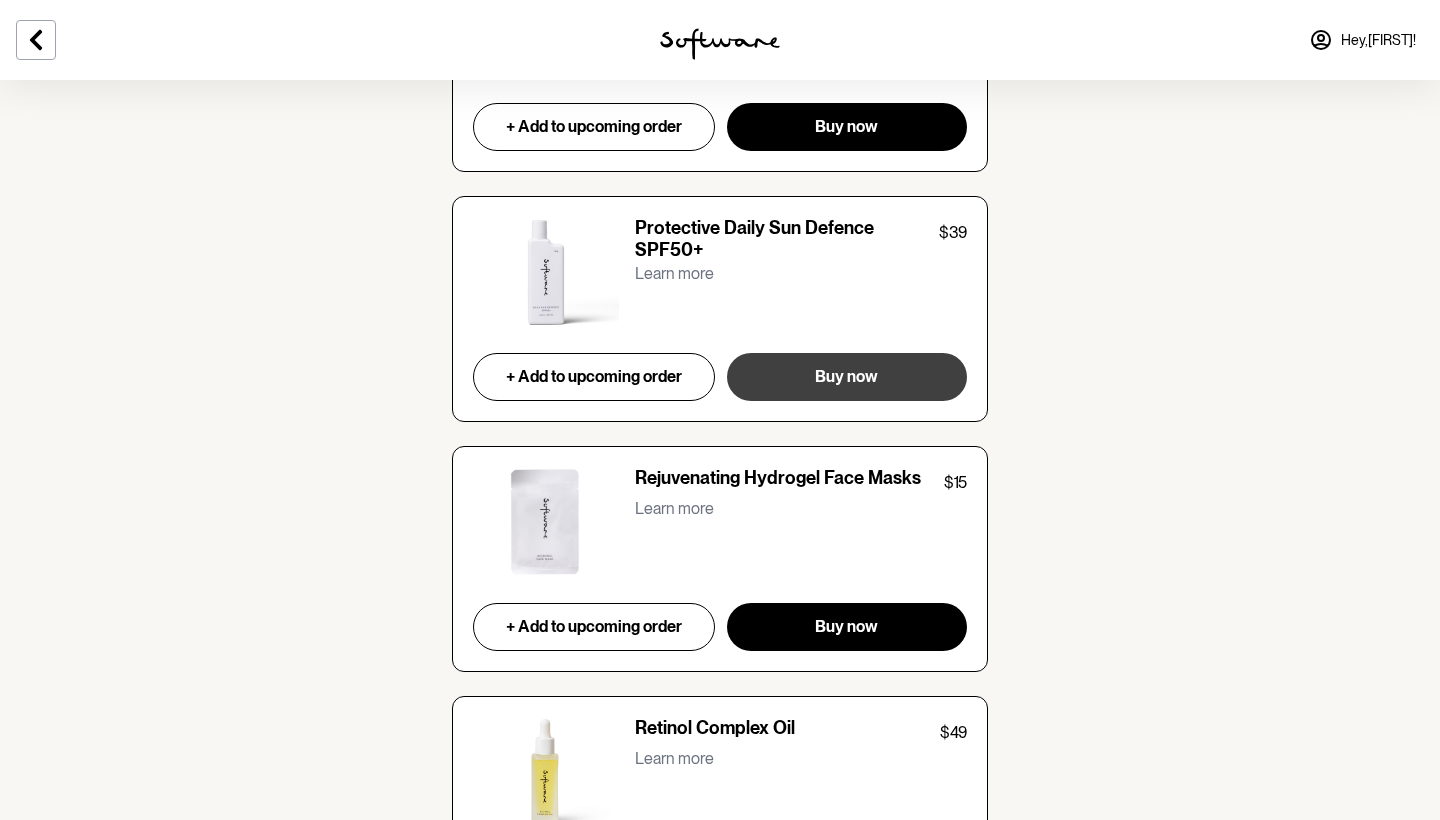 click on "Buy now" at bounding box center (847, 377) 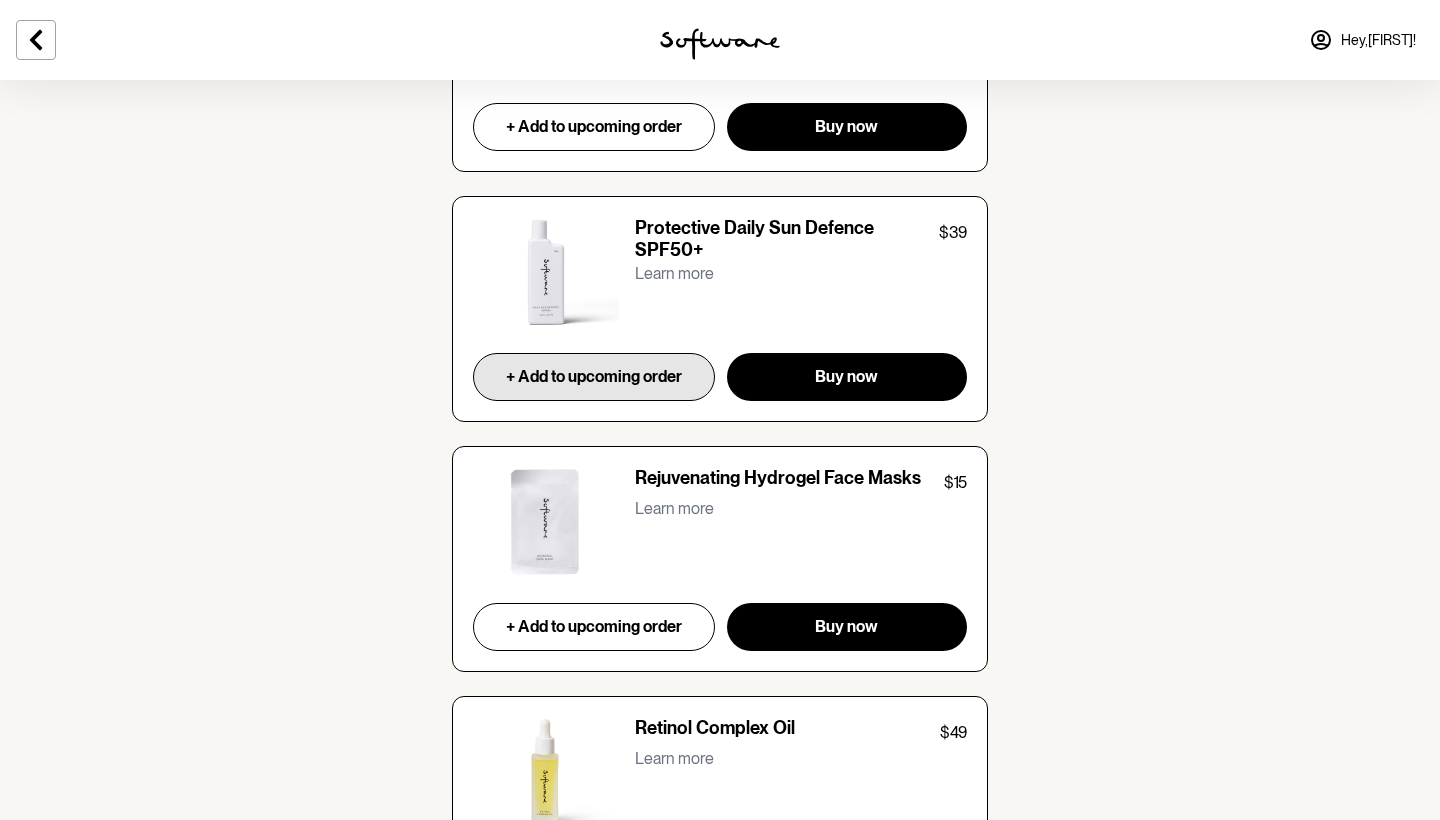 click on "+ Add to upcoming order" at bounding box center (594, 377) 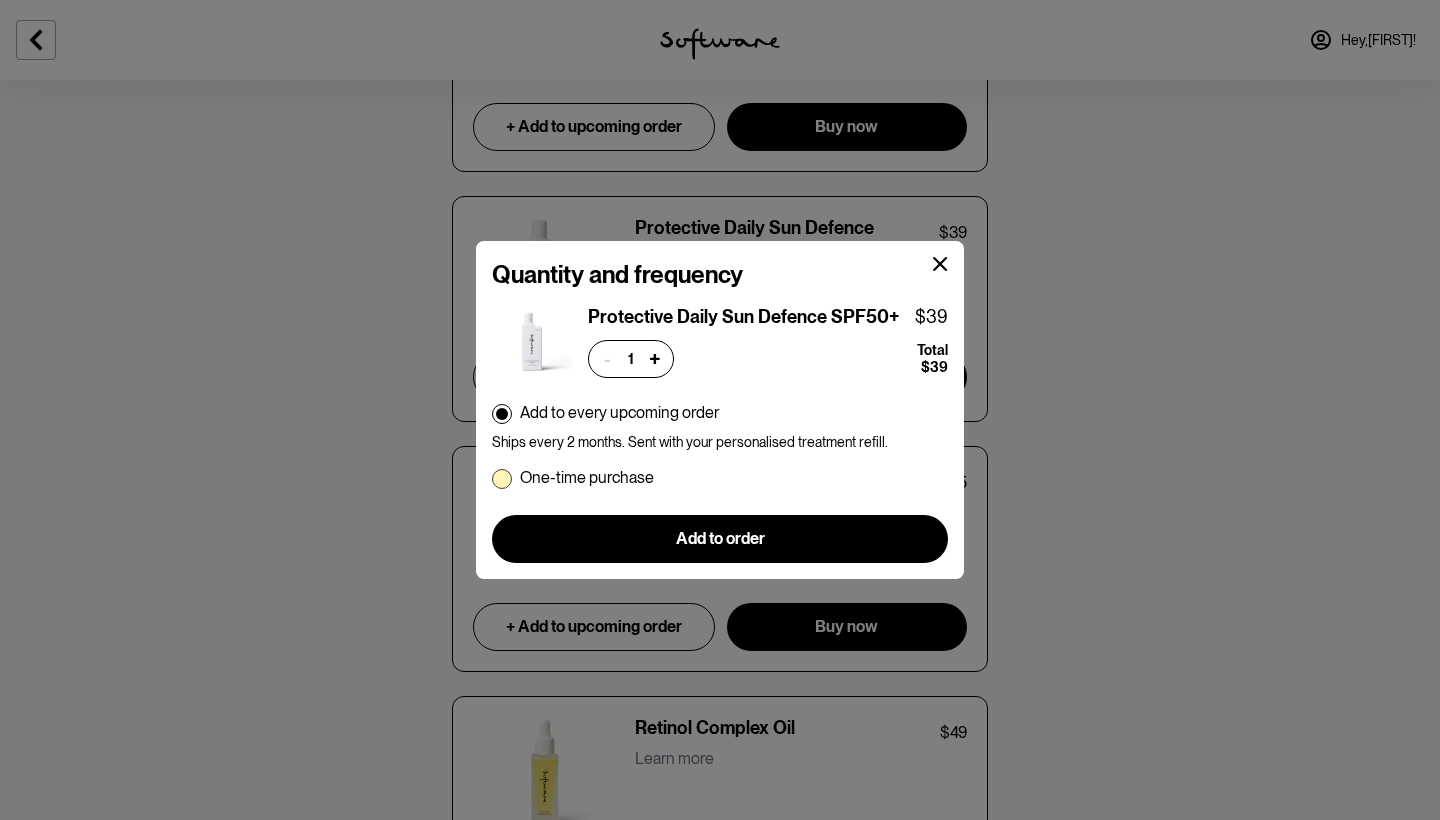 click on "One-time purchase" at bounding box center (587, 477) 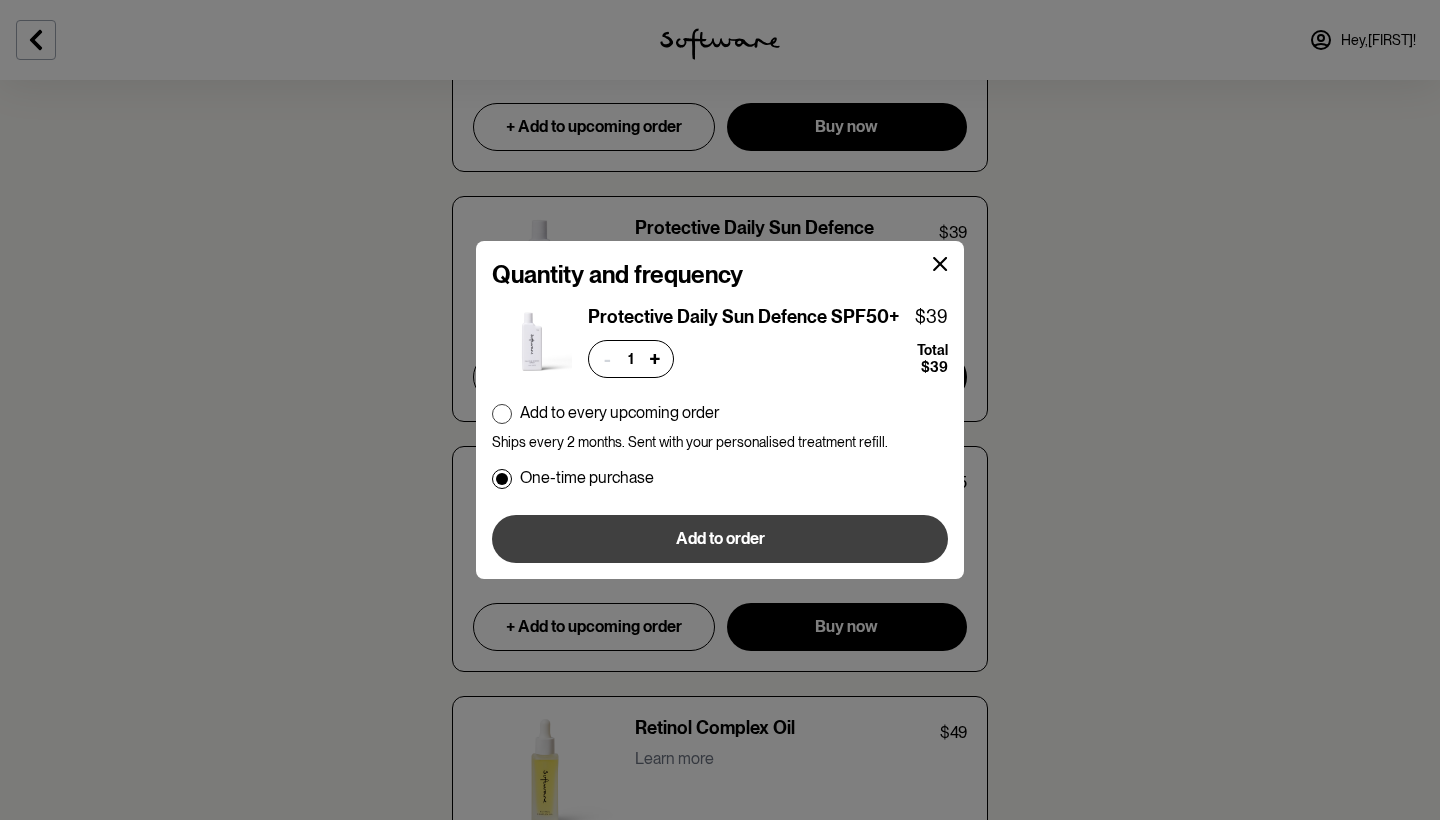 click on "Add to order" at bounding box center (720, 539) 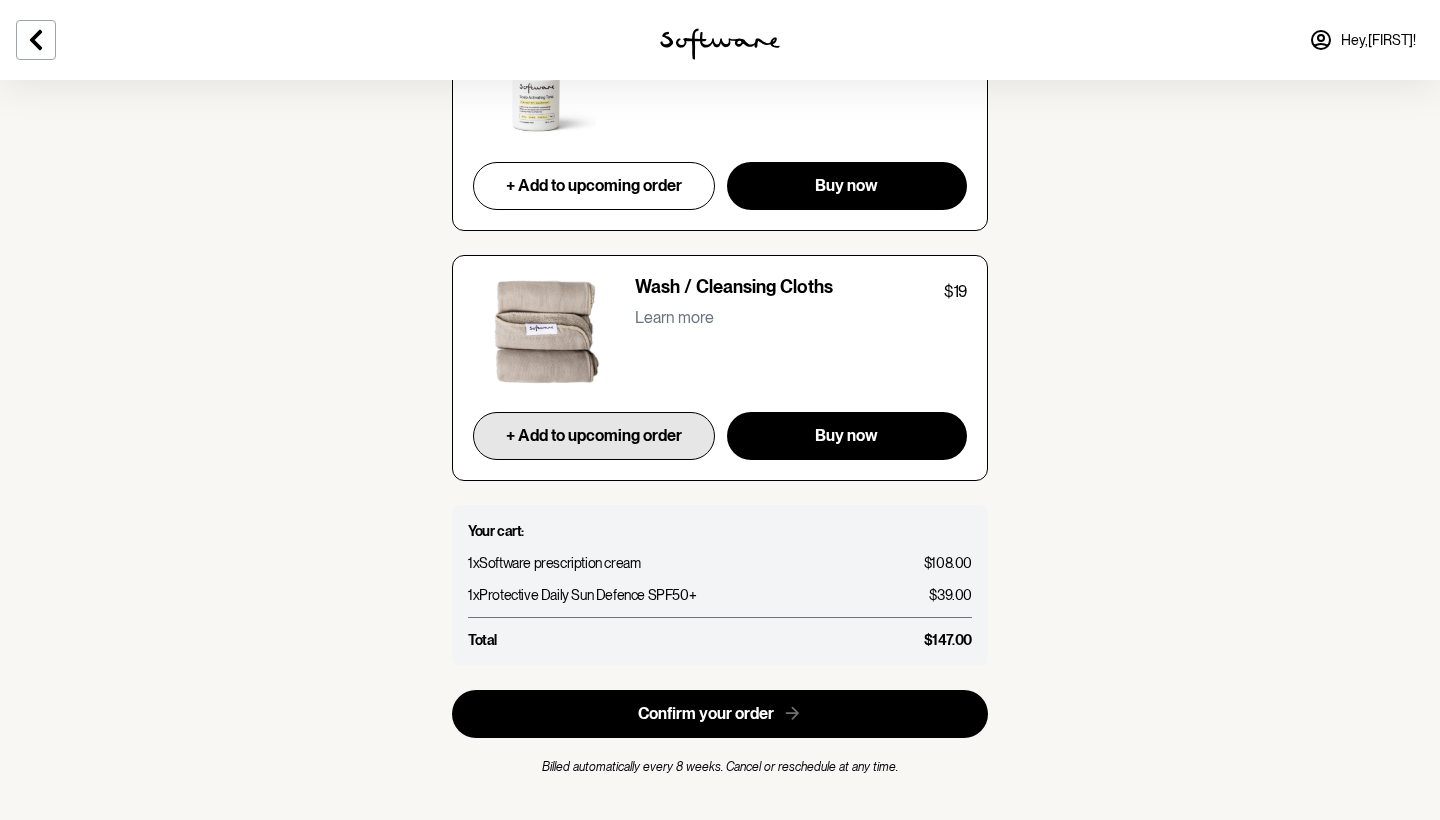 scroll, scrollTop: 8590, scrollLeft: 0, axis: vertical 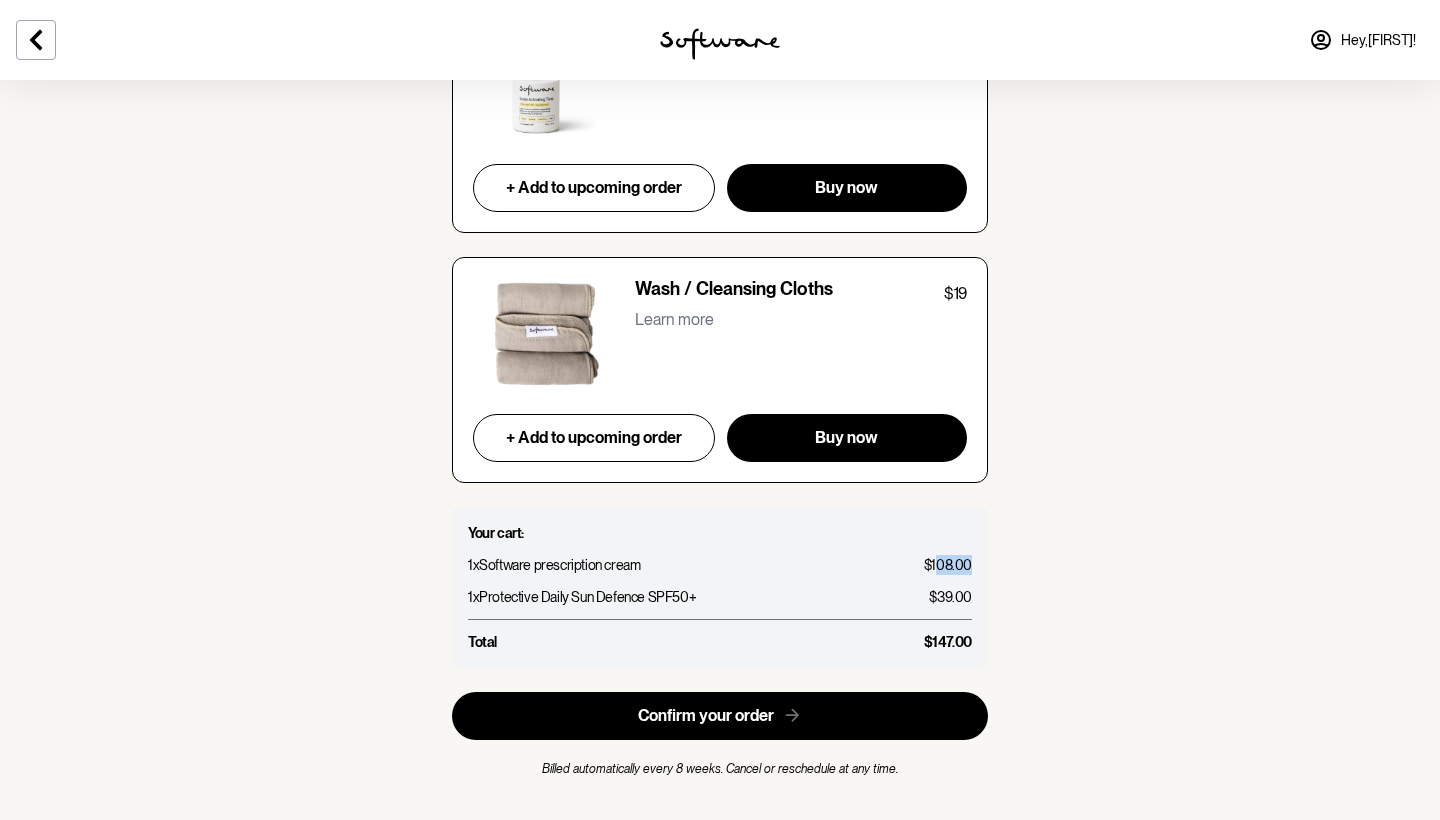 drag, startPoint x: 938, startPoint y: 539, endPoint x: 1012, endPoint y: 539, distance: 74 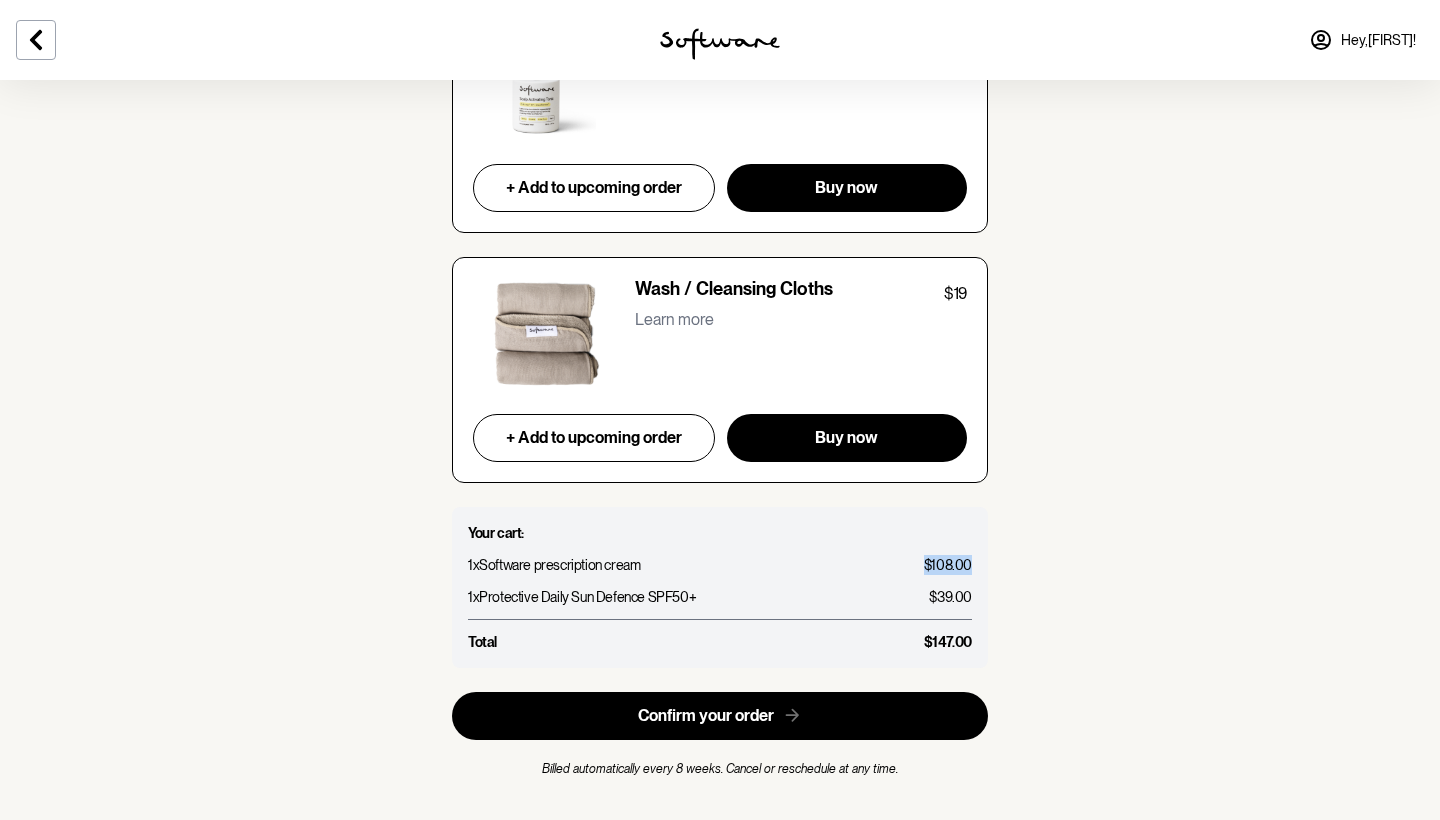 drag, startPoint x: 913, startPoint y: 537, endPoint x: 981, endPoint y: 535, distance: 68.0294 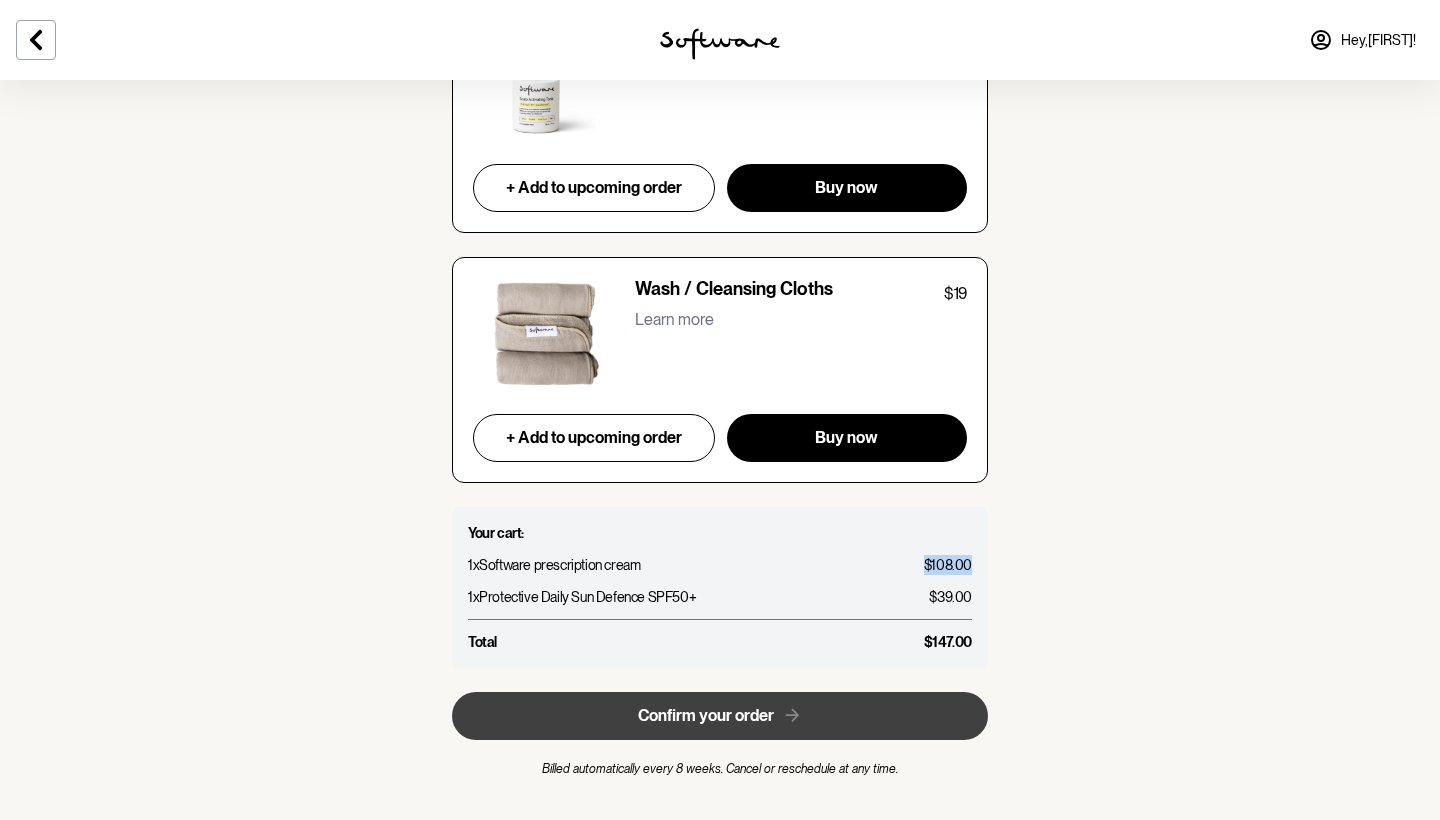 click on "Confirm your order" at bounding box center (706, 715) 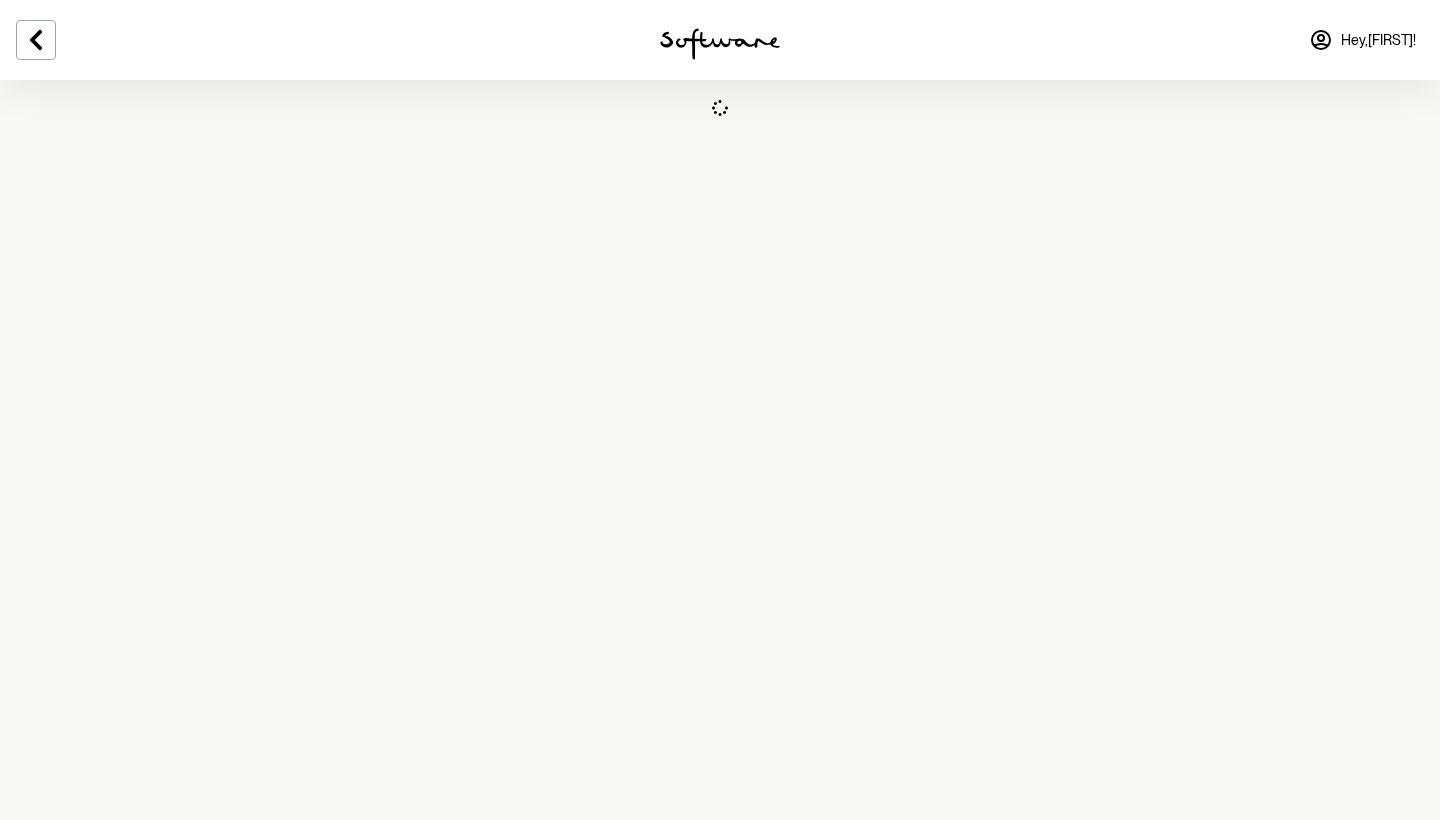 scroll, scrollTop: 0, scrollLeft: 0, axis: both 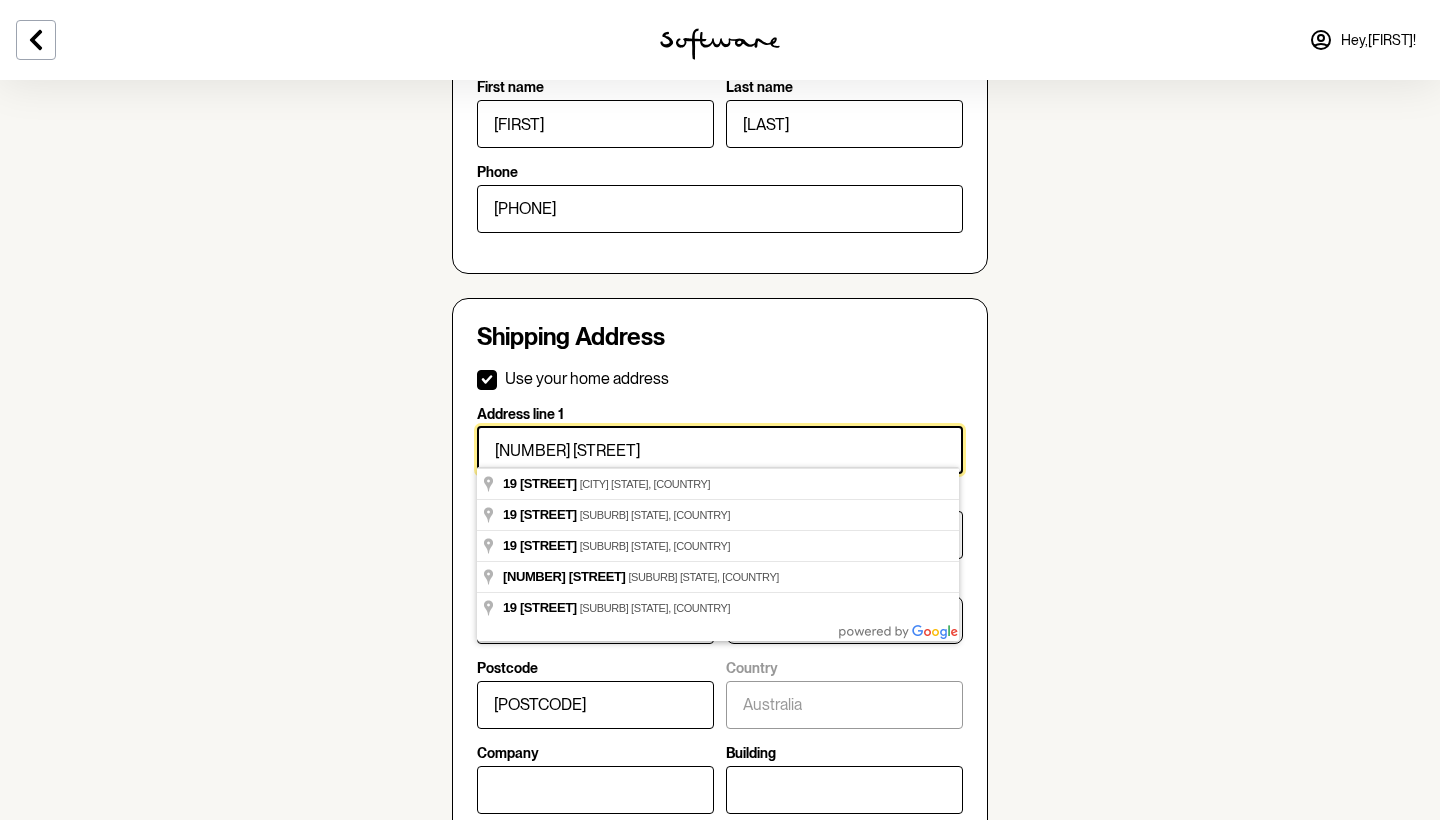 drag, startPoint x: 610, startPoint y: 441, endPoint x: 413, endPoint y: 444, distance: 197.02284 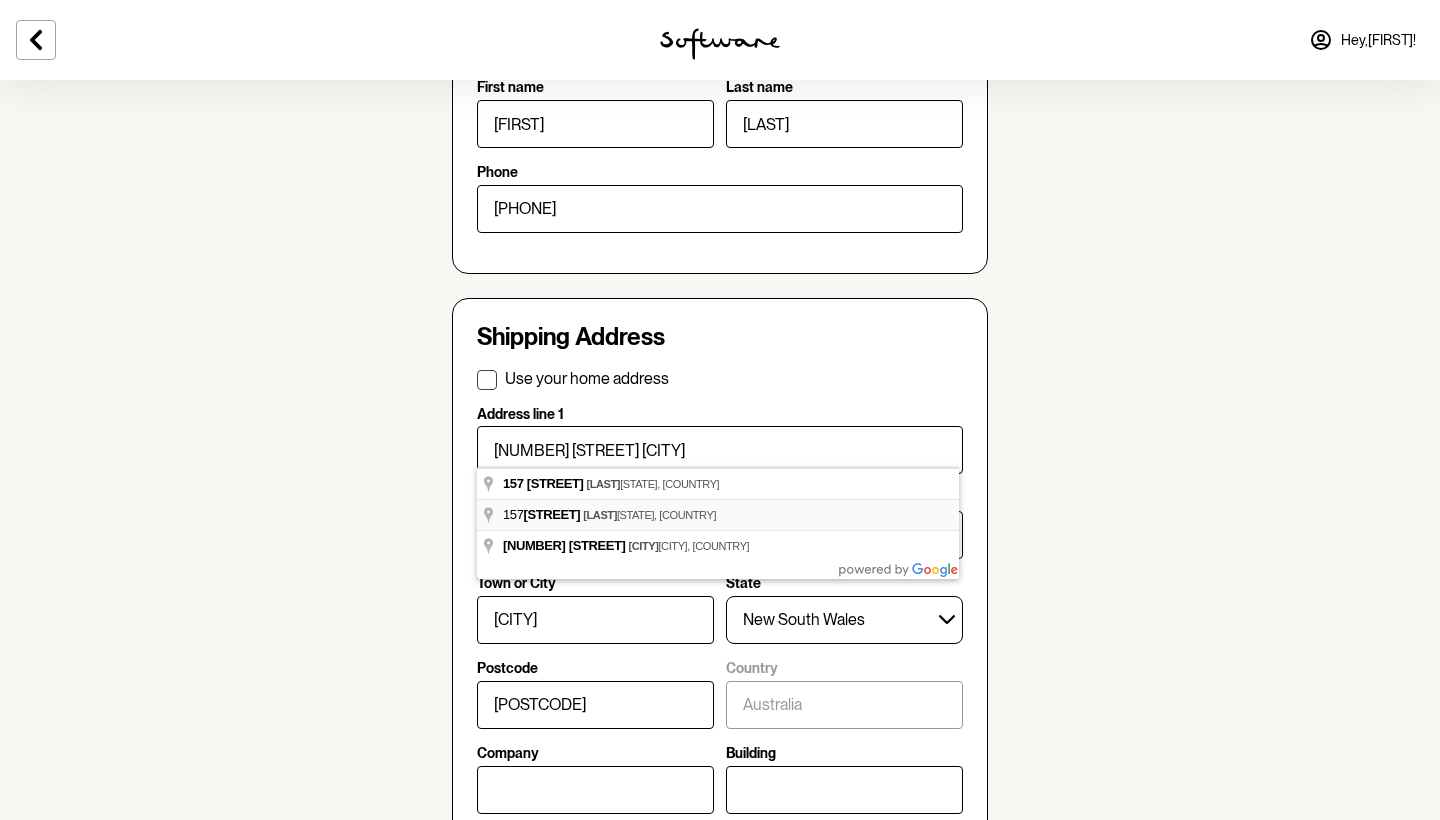type on "[NUMBER] [STREET], [CITY] [STATE], [COUNTRY]" 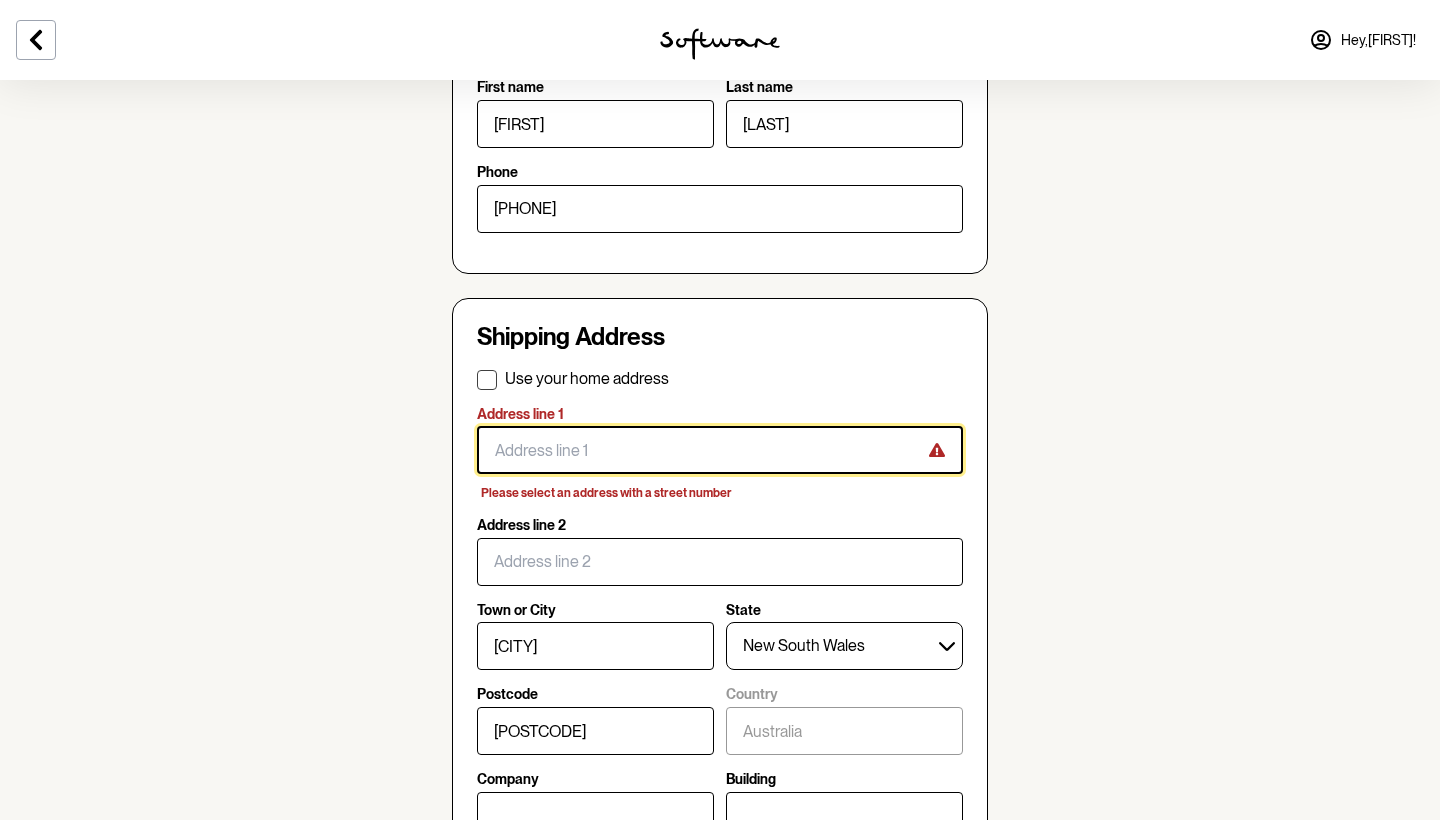 click on "Address line 1" at bounding box center [720, 450] 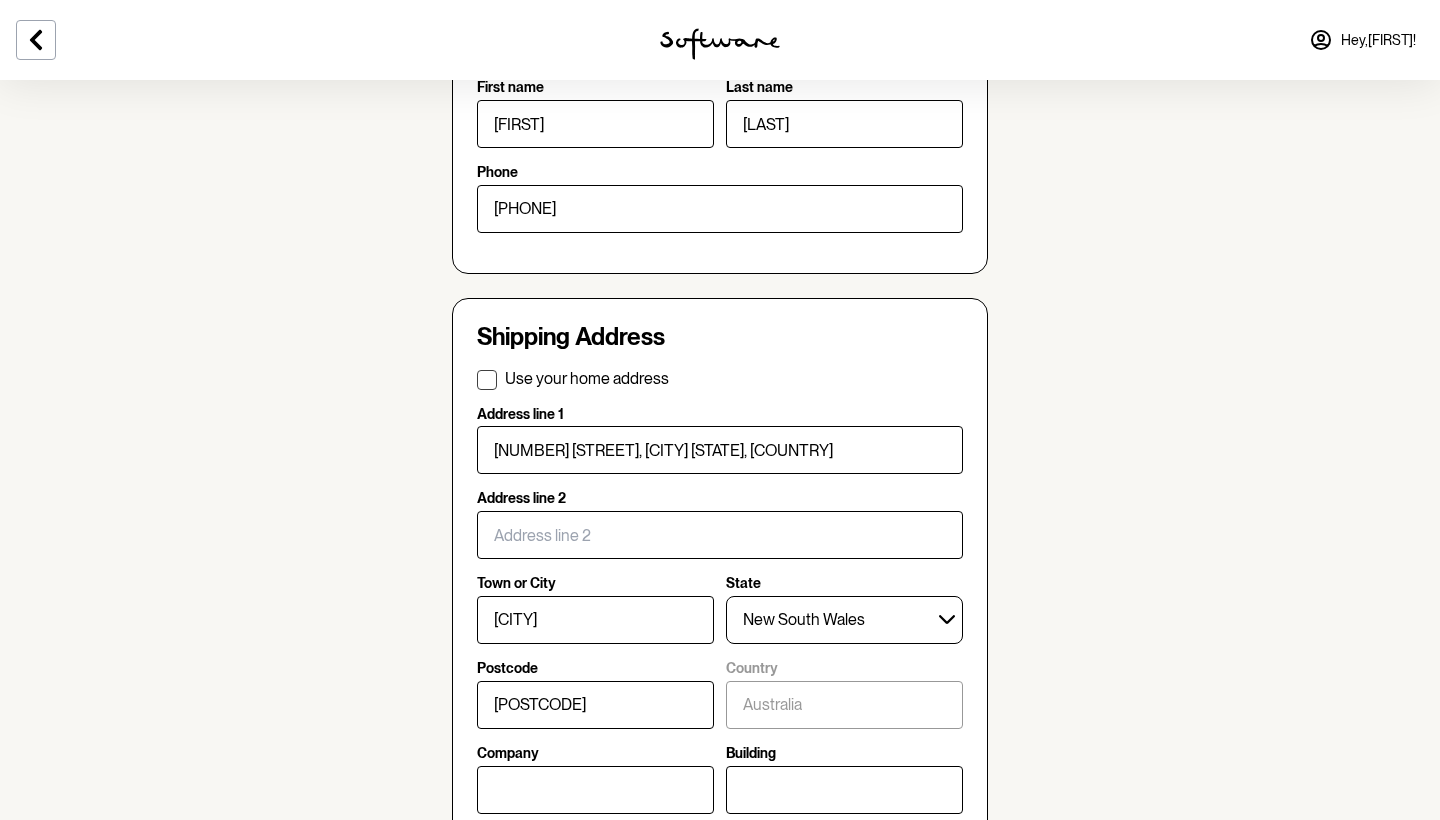 type on "[NUMBER] [STREET]" 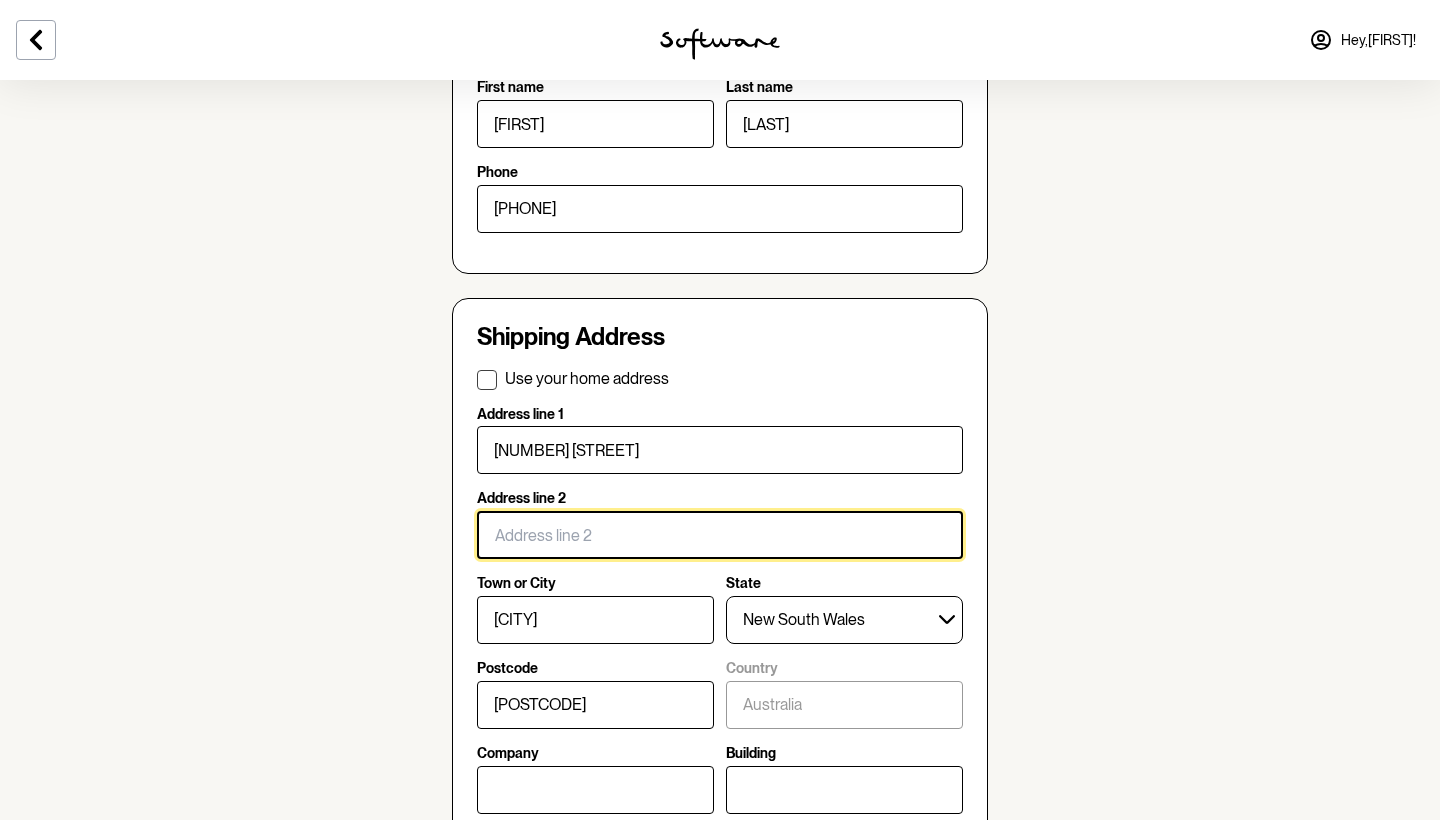 click on "Address line 2" at bounding box center [720, 535] 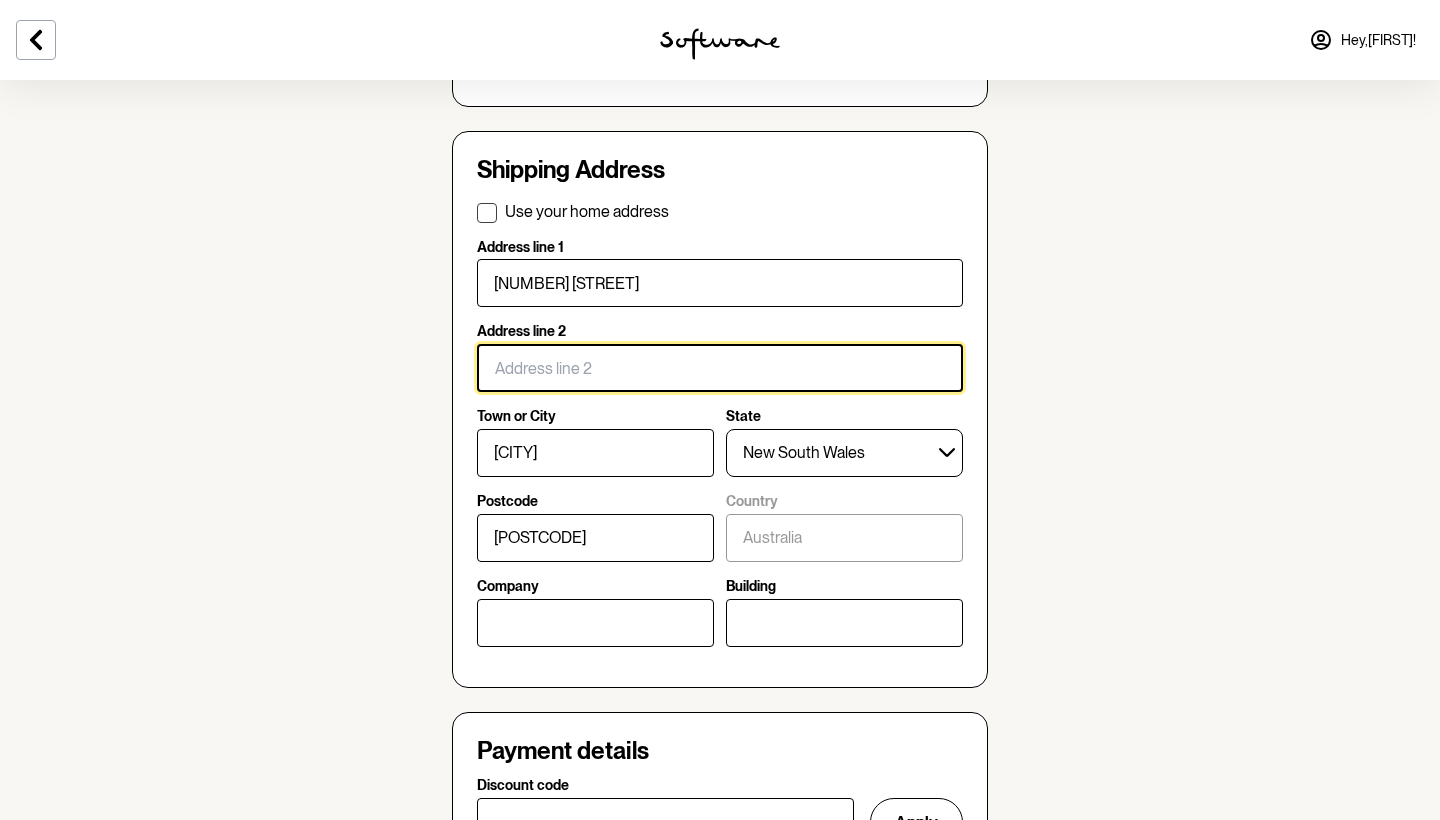 scroll, scrollTop: 817, scrollLeft: 0, axis: vertical 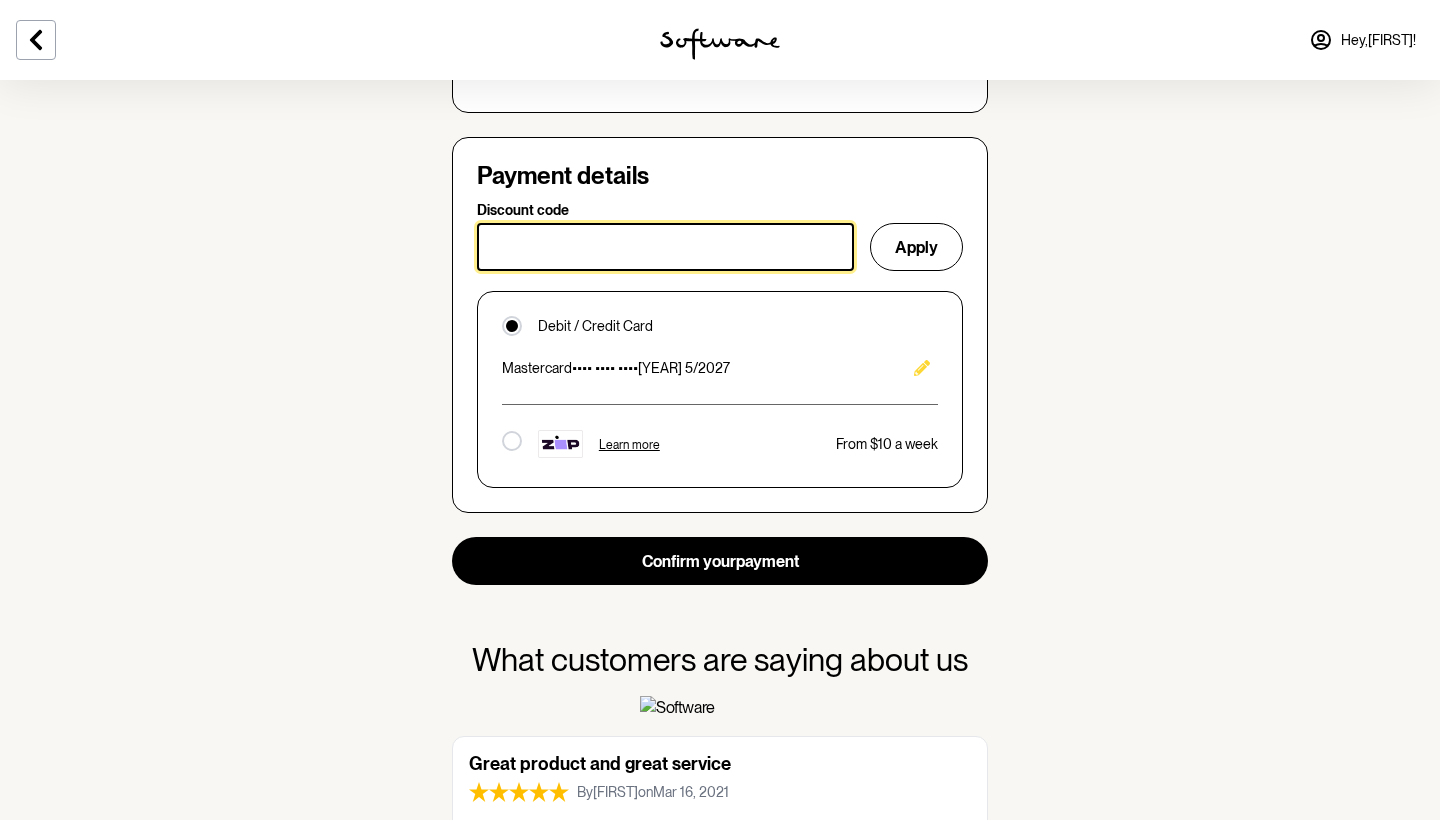 click on "Discount code" at bounding box center [665, 247] 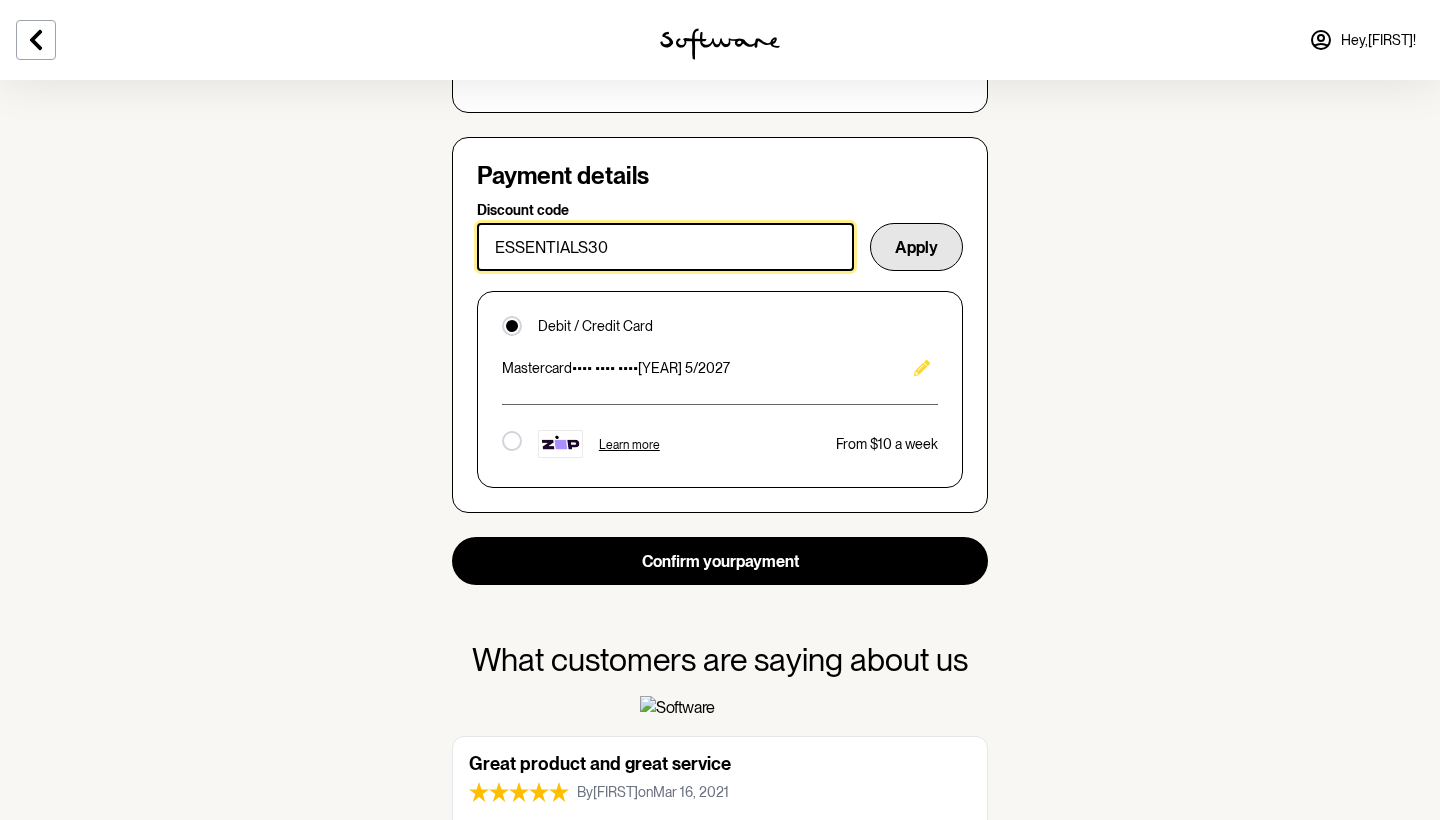 type on "ESSENTIALS30" 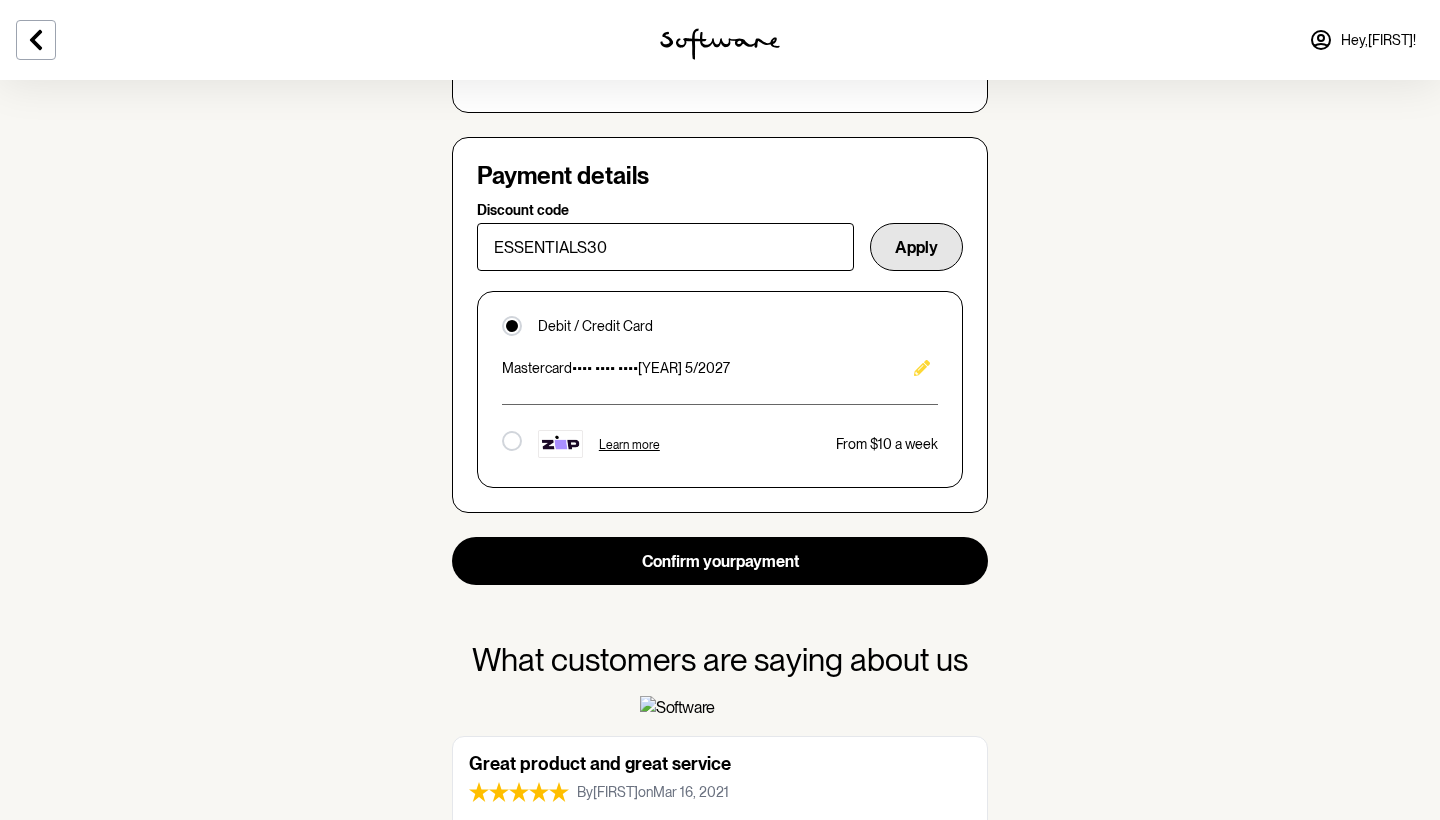 click on "Apply" at bounding box center (916, 247) 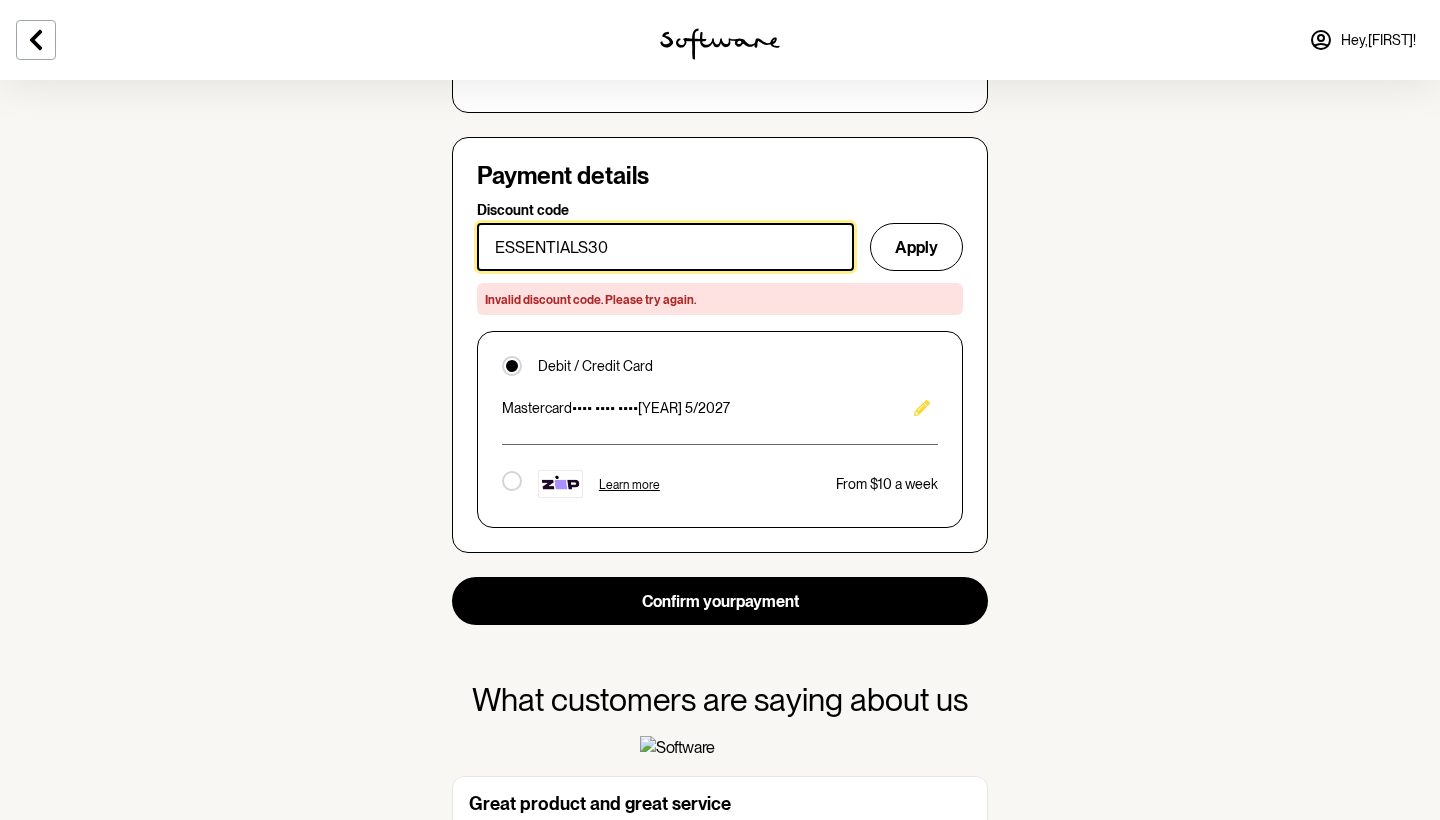 drag, startPoint x: 607, startPoint y: 237, endPoint x: 436, endPoint y: 237, distance: 171 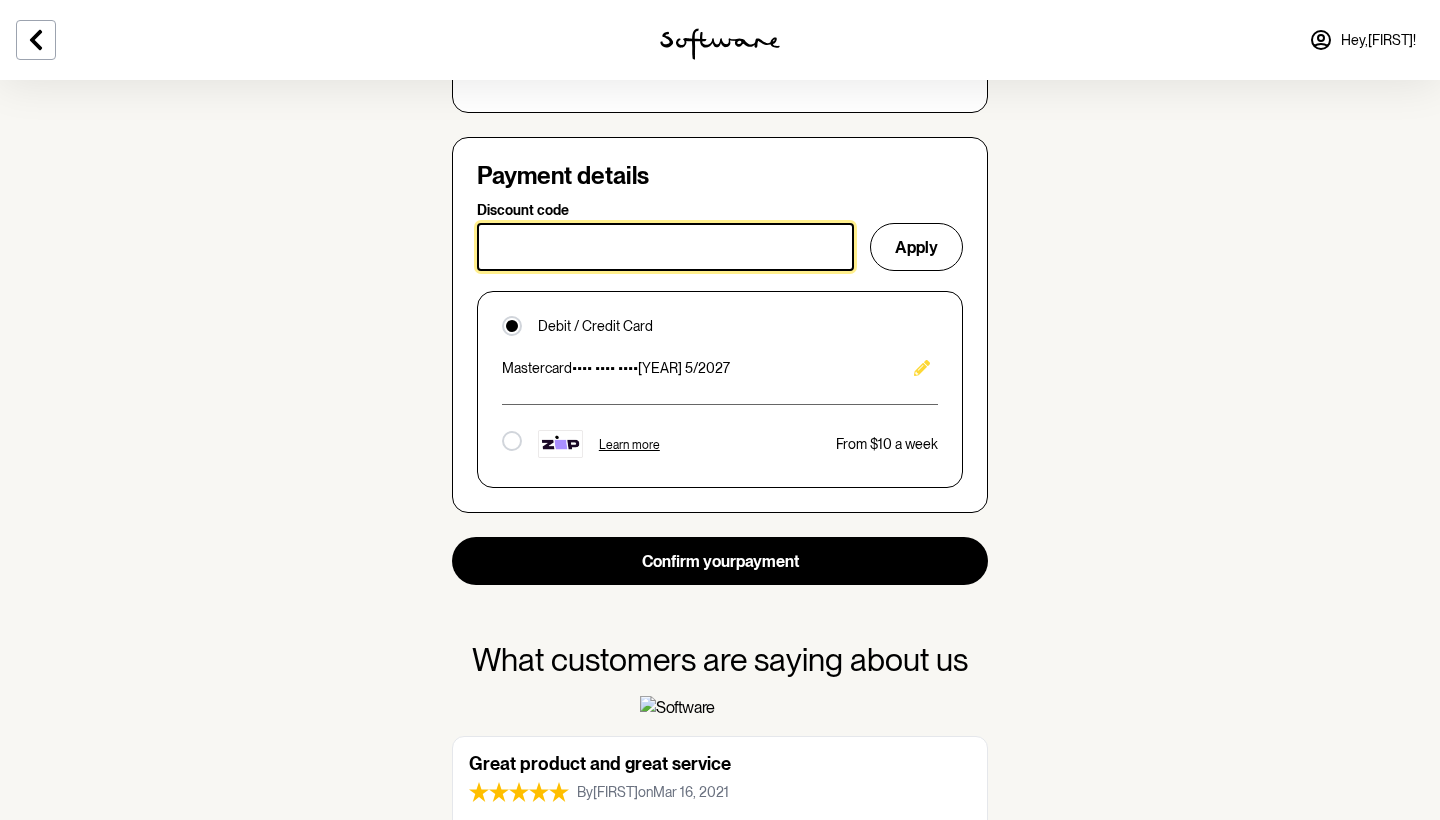type 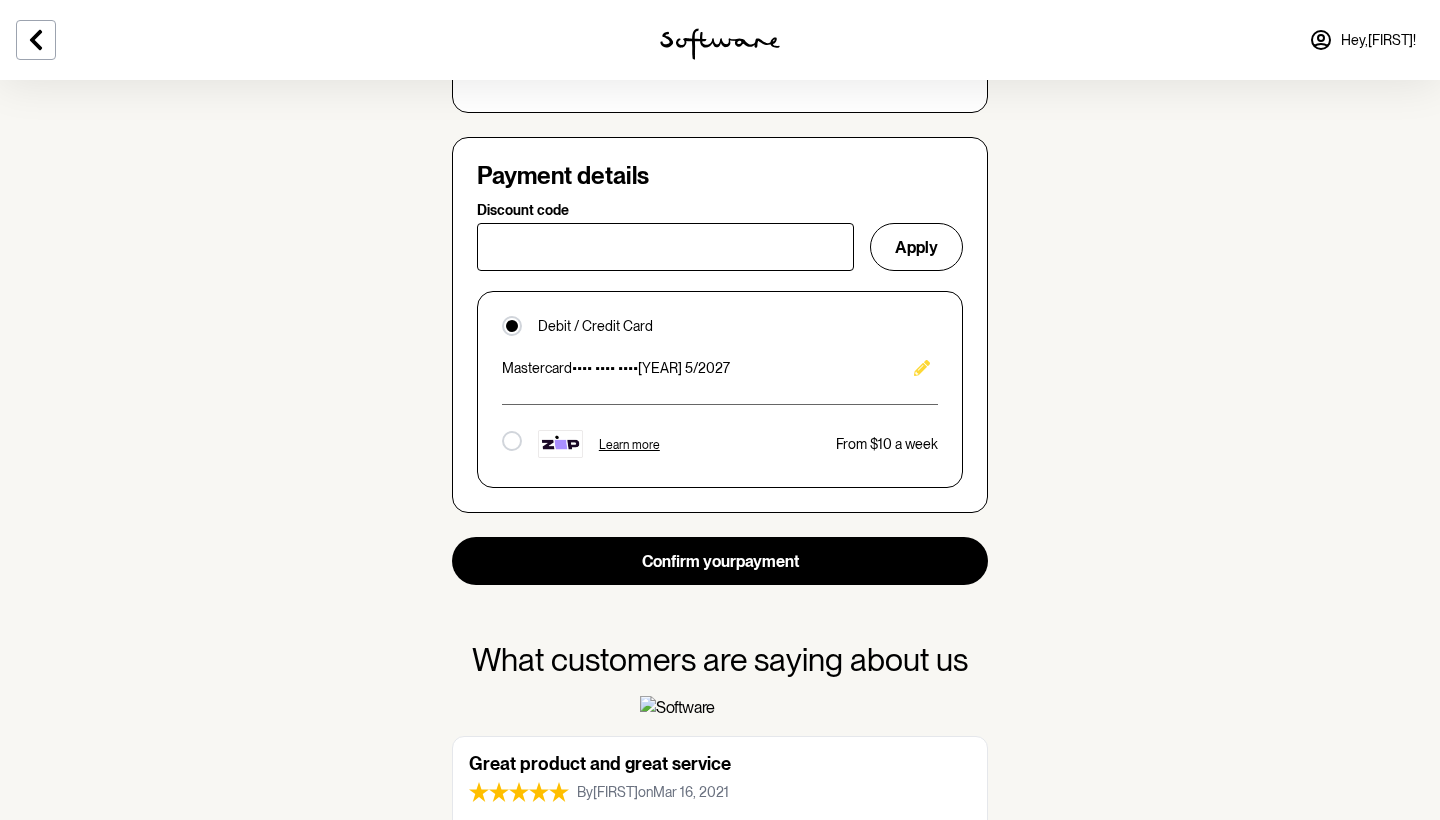 click on "Skin quiz 		 Consult with a practitioner 		 Cream made 		 Confirm order 		 Shipped to you Confirm your order and shipping	details Your cart Software prescription cream $108.00 Protective Daily Sun Defence SPF50+ $39.00 Total $147.00 Personal details First name [FIRST] Last name [LAST] Phone [PHONE] Shipping Address Use your home address Address line 1 [NUMBER] [STREET] Address line 2 Town or City [CITY] State [STATE] New South Wales Northern Territory Queensland South Australia Tasmania Victoria Western Australia Postcode [POSTCODE] Country Australia Company Building Payment details Discount code Apply Debit / Credit Card mastercard  •••• •••• ••••  [YEAR]   5/2027 Learn more From $10 a week Confirm your  payment What customers are saying about us Great product and great service By  [FIRST]  on  [DATE] I absolutely love this product ! By  [FIRST] [LAST]  on  [DATE] By  [FIRST] [LAST].  on  [DATE]" at bounding box center (720, 105) 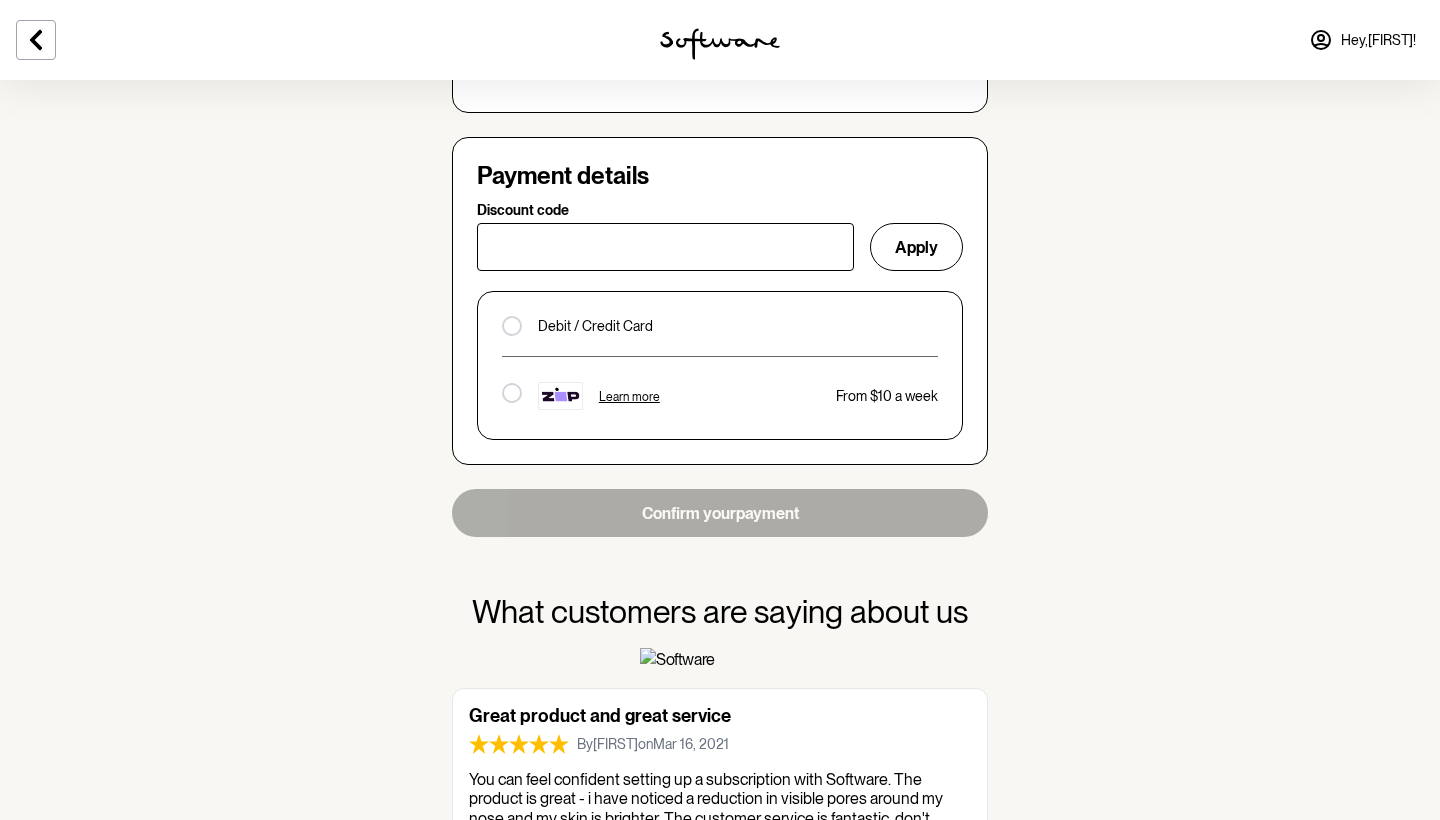 click at bounding box center [512, 326] 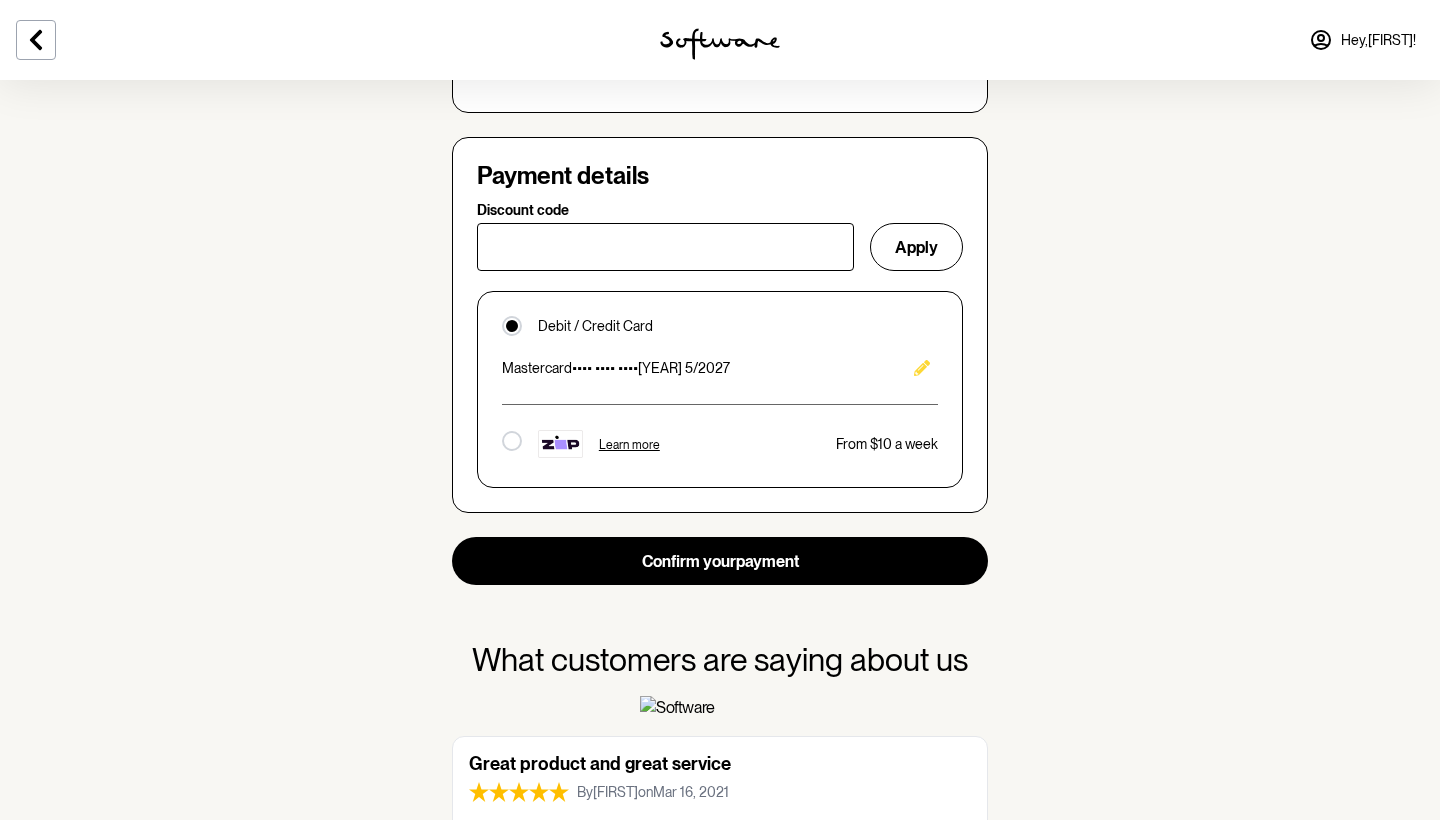 click at bounding box center [922, 368] 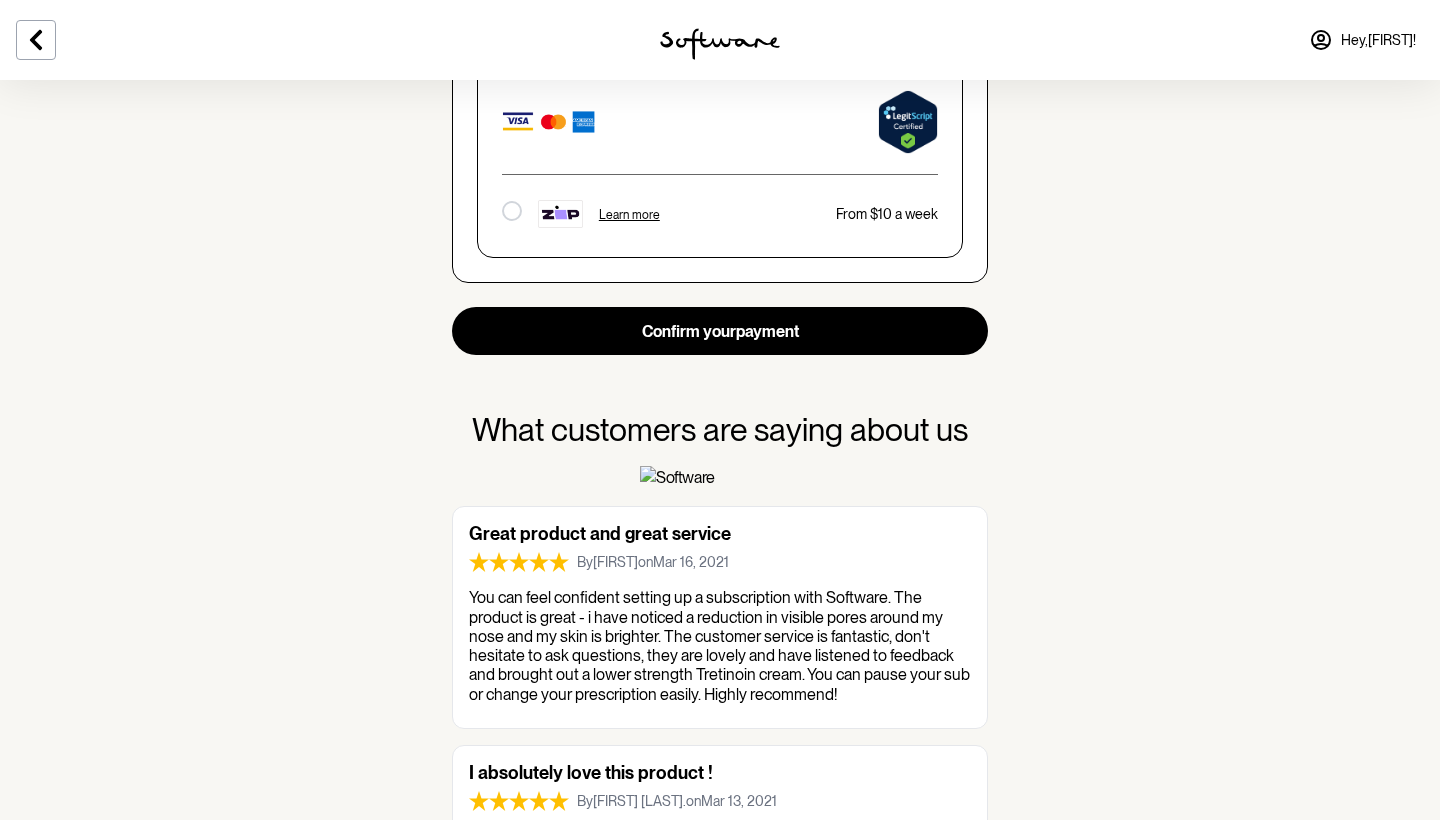 scroll, scrollTop: 1764, scrollLeft: 0, axis: vertical 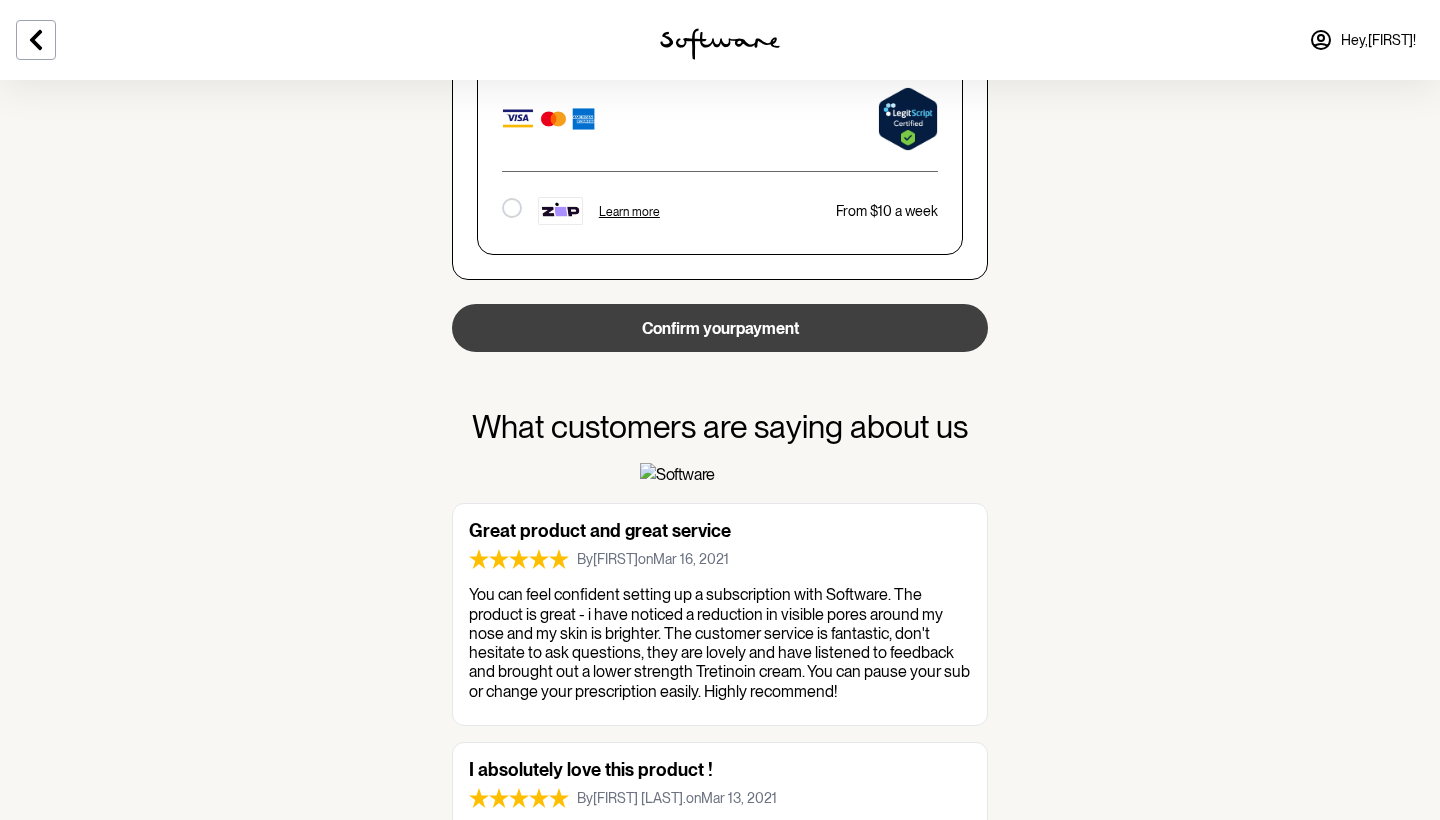 click on "Confirm your  payment" at bounding box center [720, 328] 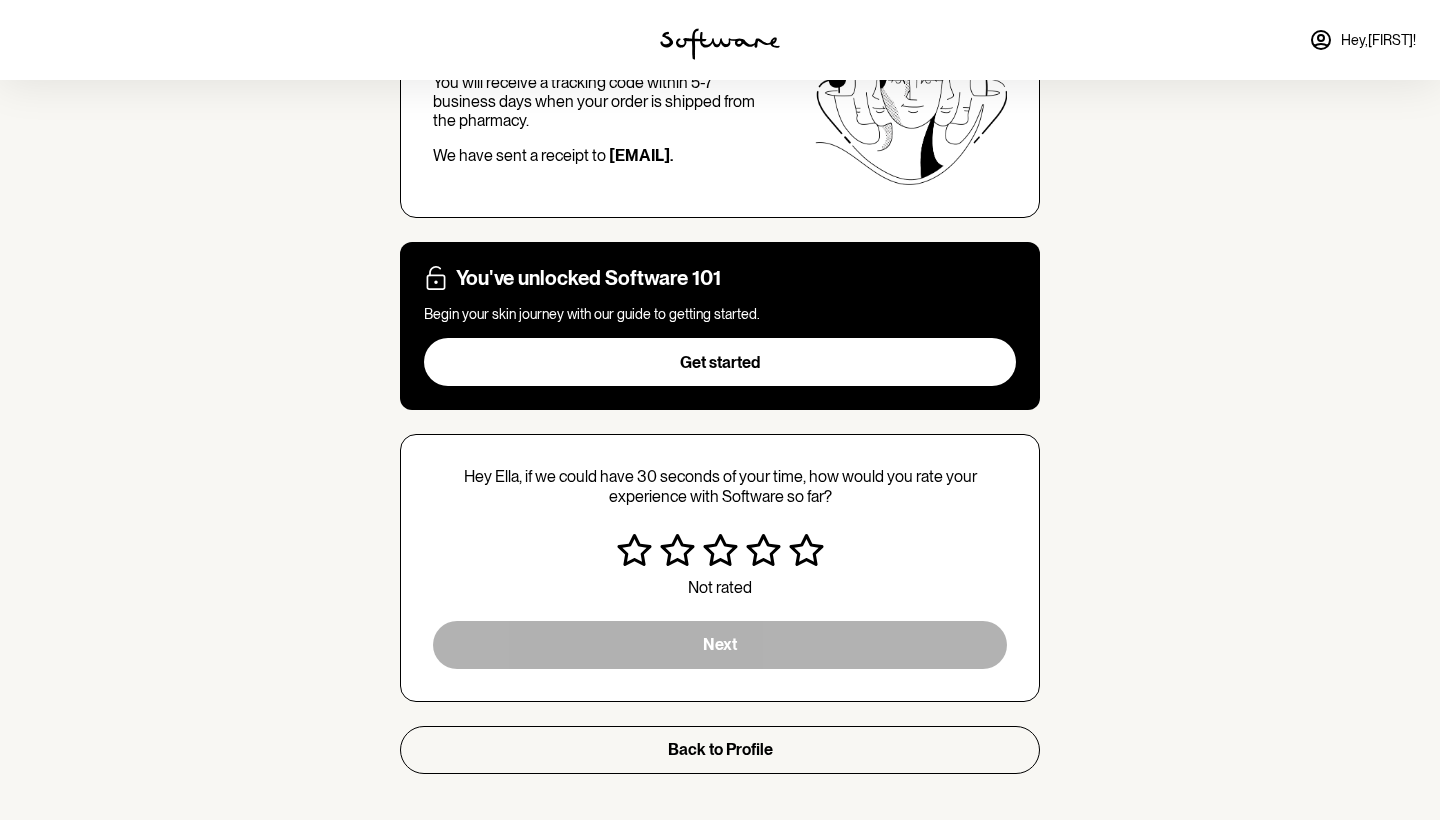 scroll, scrollTop: 241, scrollLeft: 0, axis: vertical 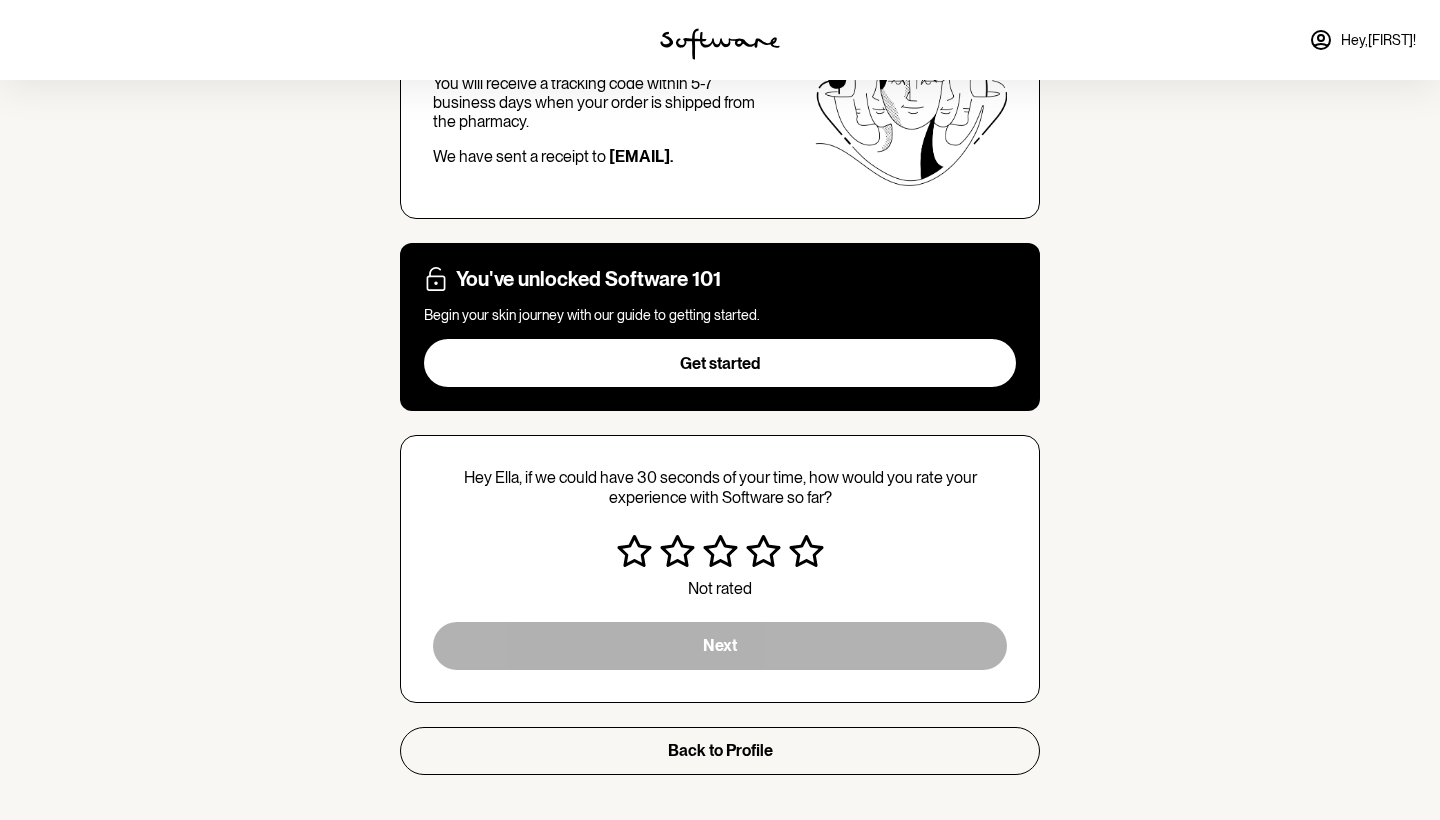 click 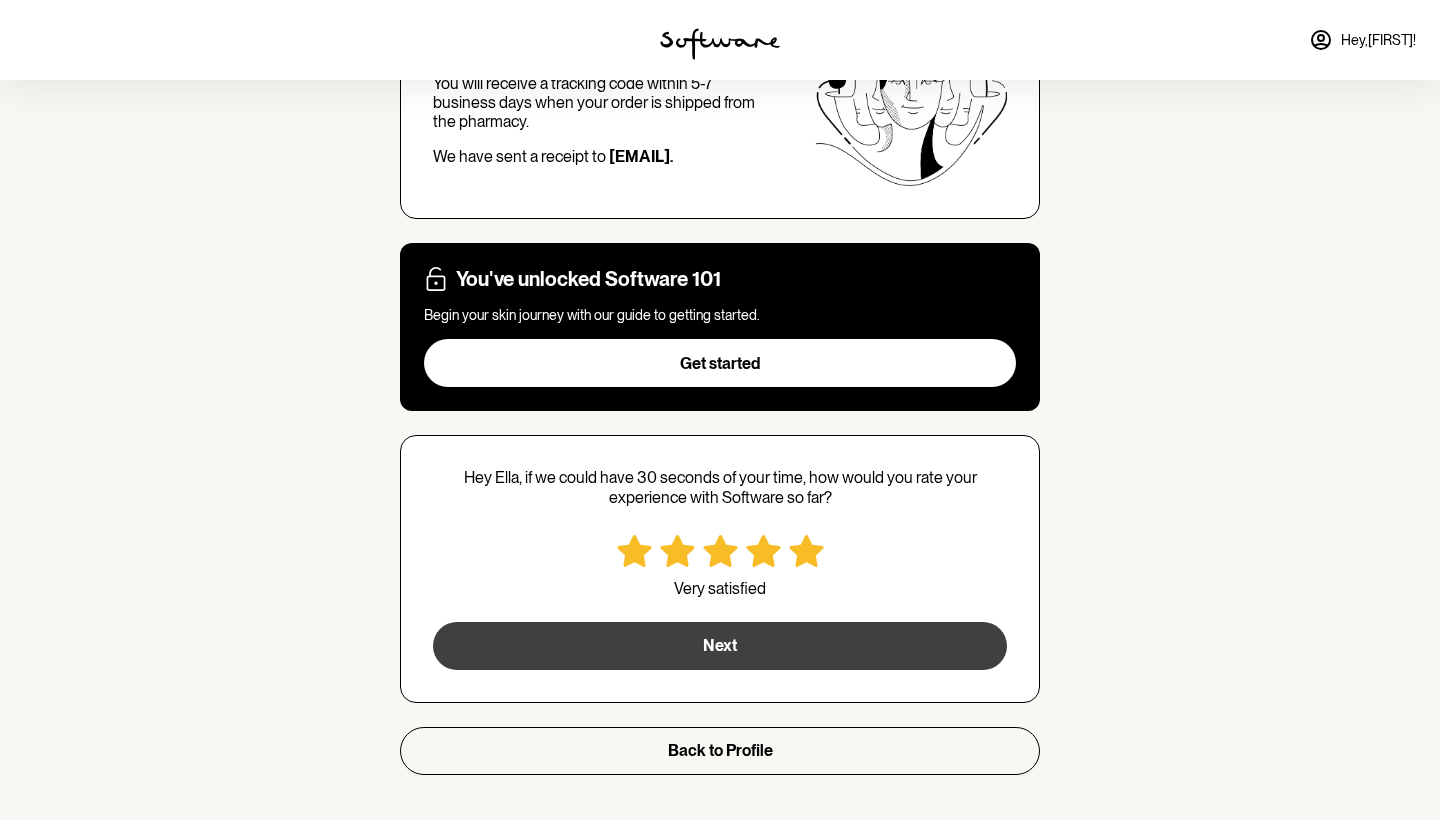 click on "Next" at bounding box center [720, 646] 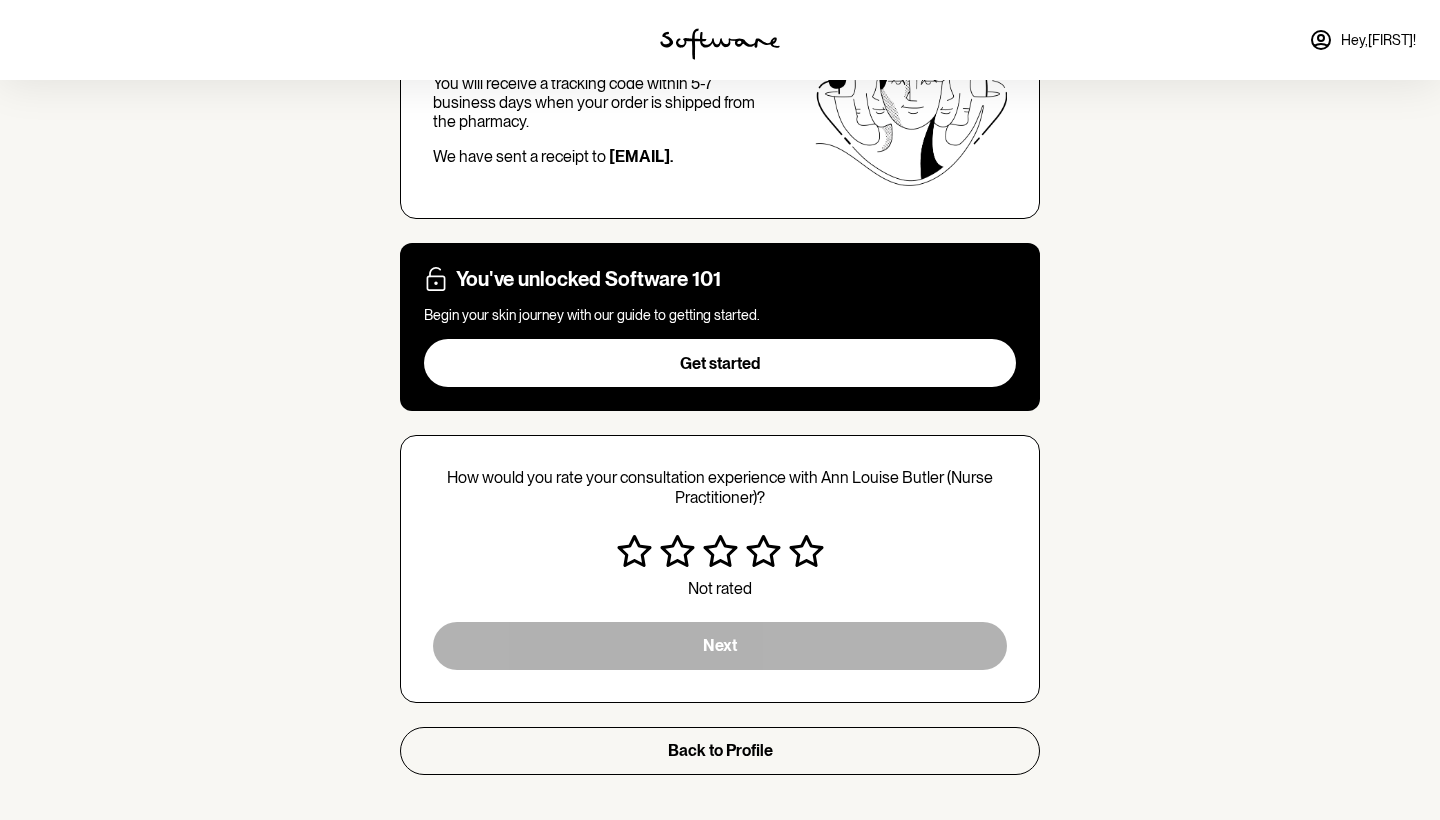 click on "Not rated" at bounding box center [720, 588] 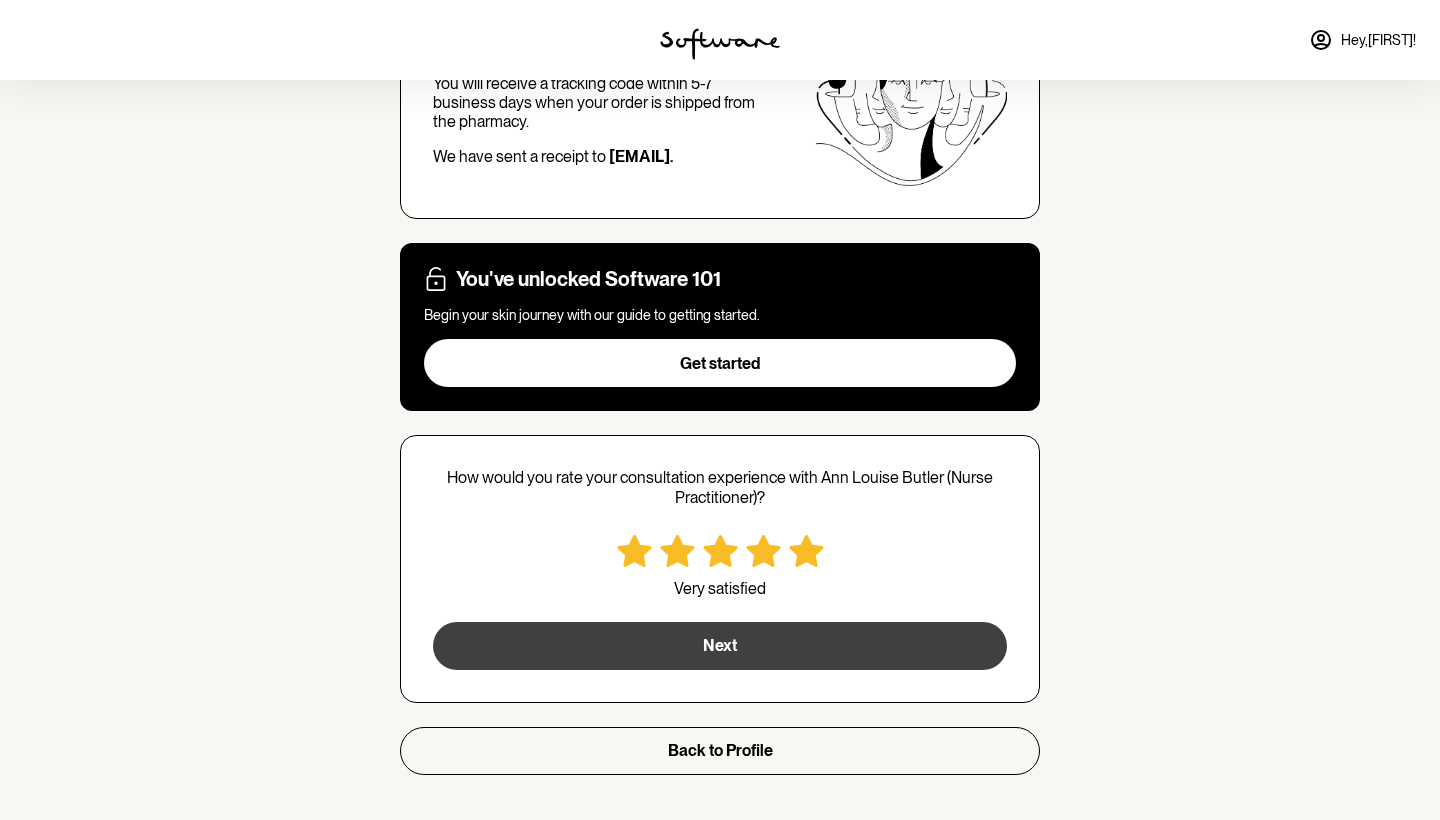 click on "Next" at bounding box center [720, 646] 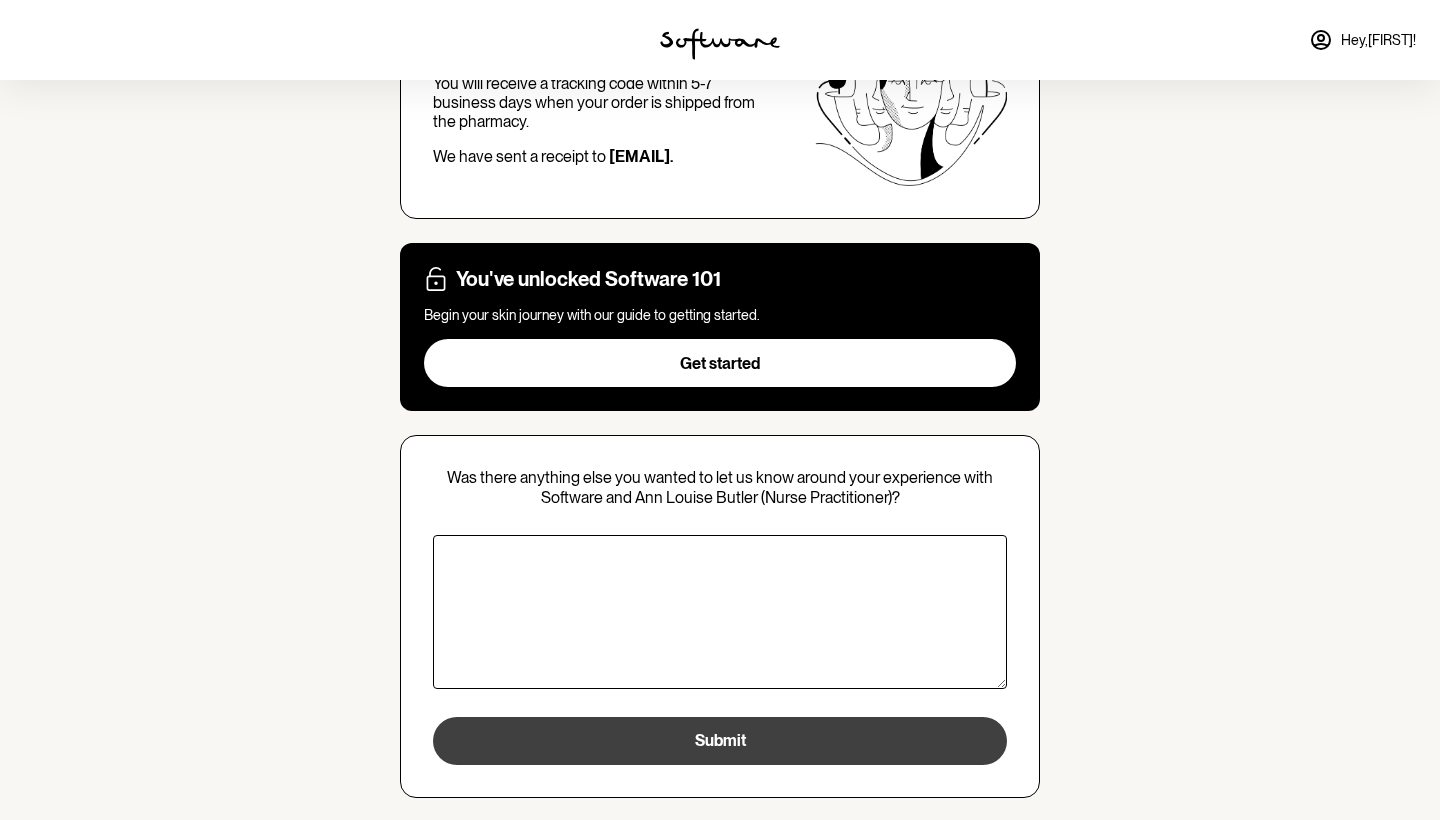 click on "Submit" at bounding box center (720, 741) 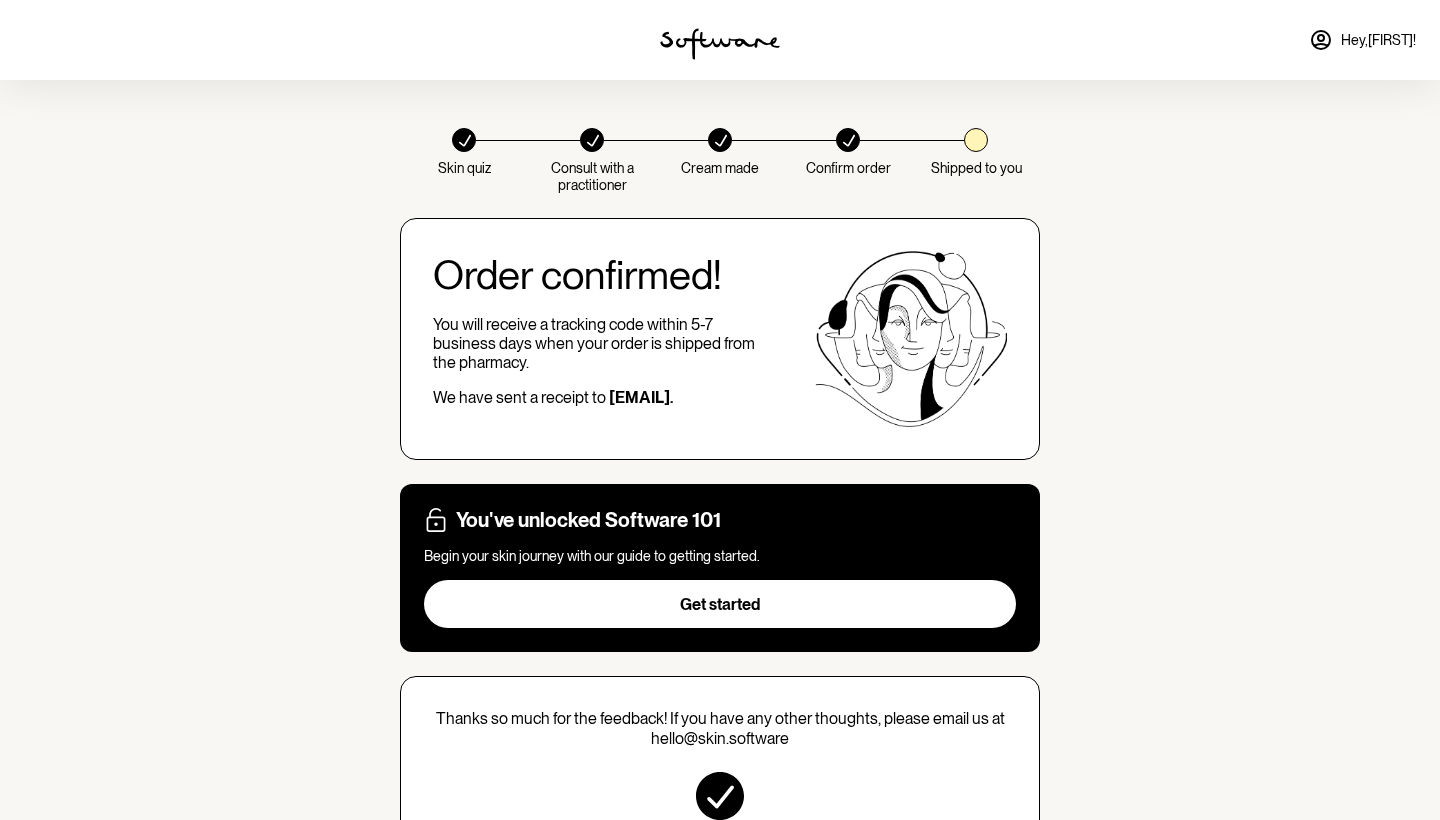 scroll, scrollTop: 0, scrollLeft: 0, axis: both 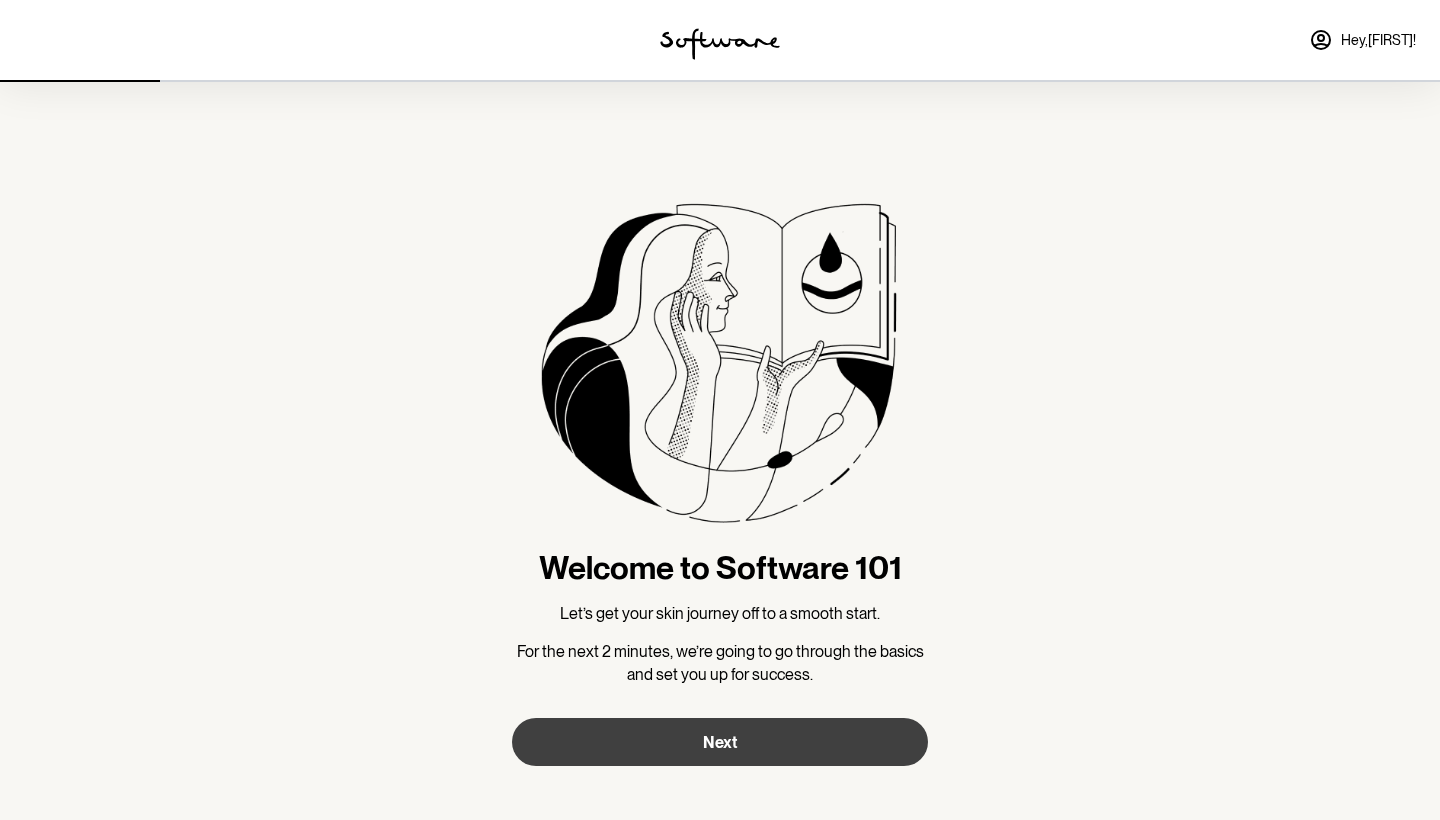 click on "Next" at bounding box center [720, 742] 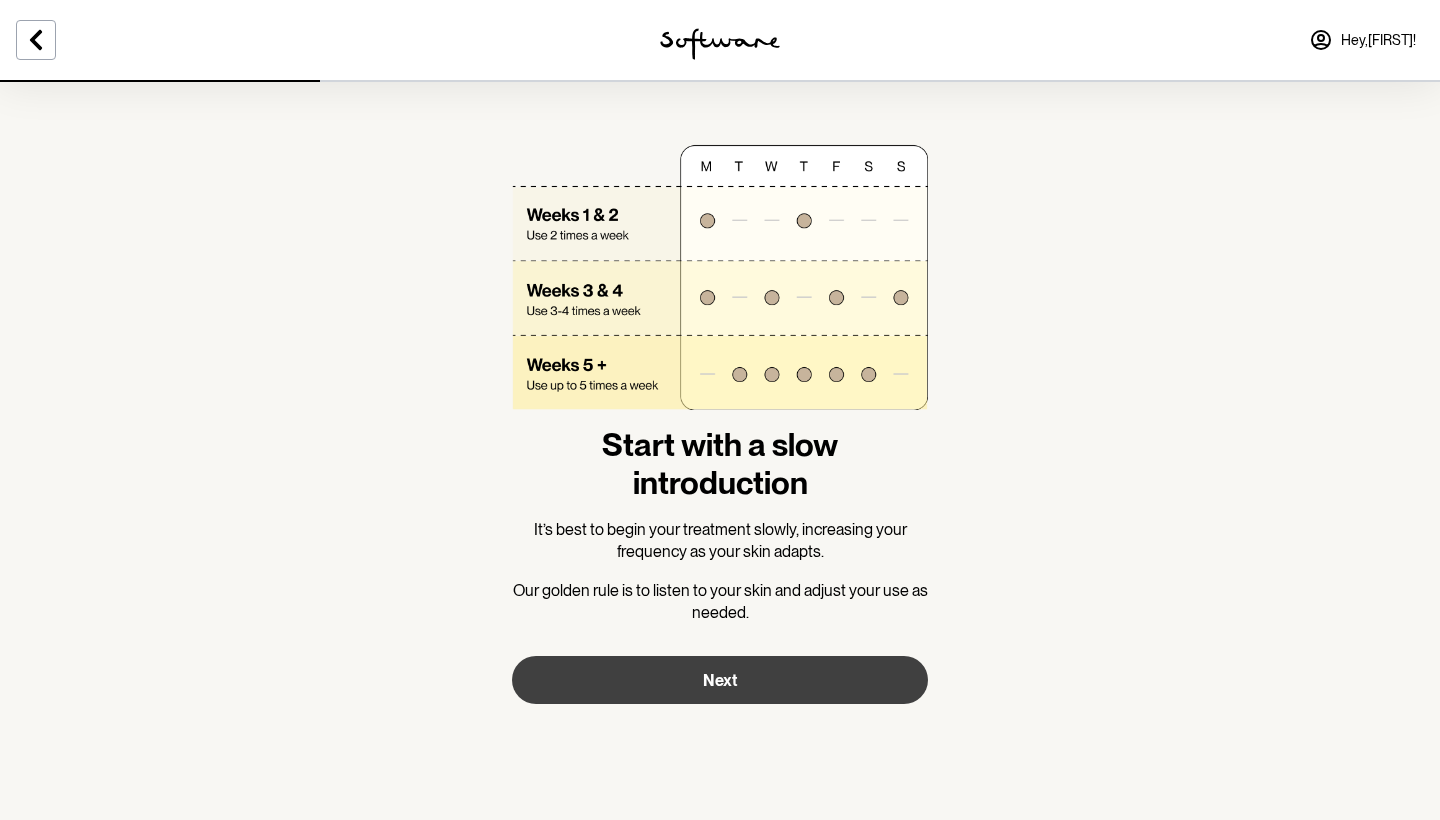 click on "Next" at bounding box center [720, 680] 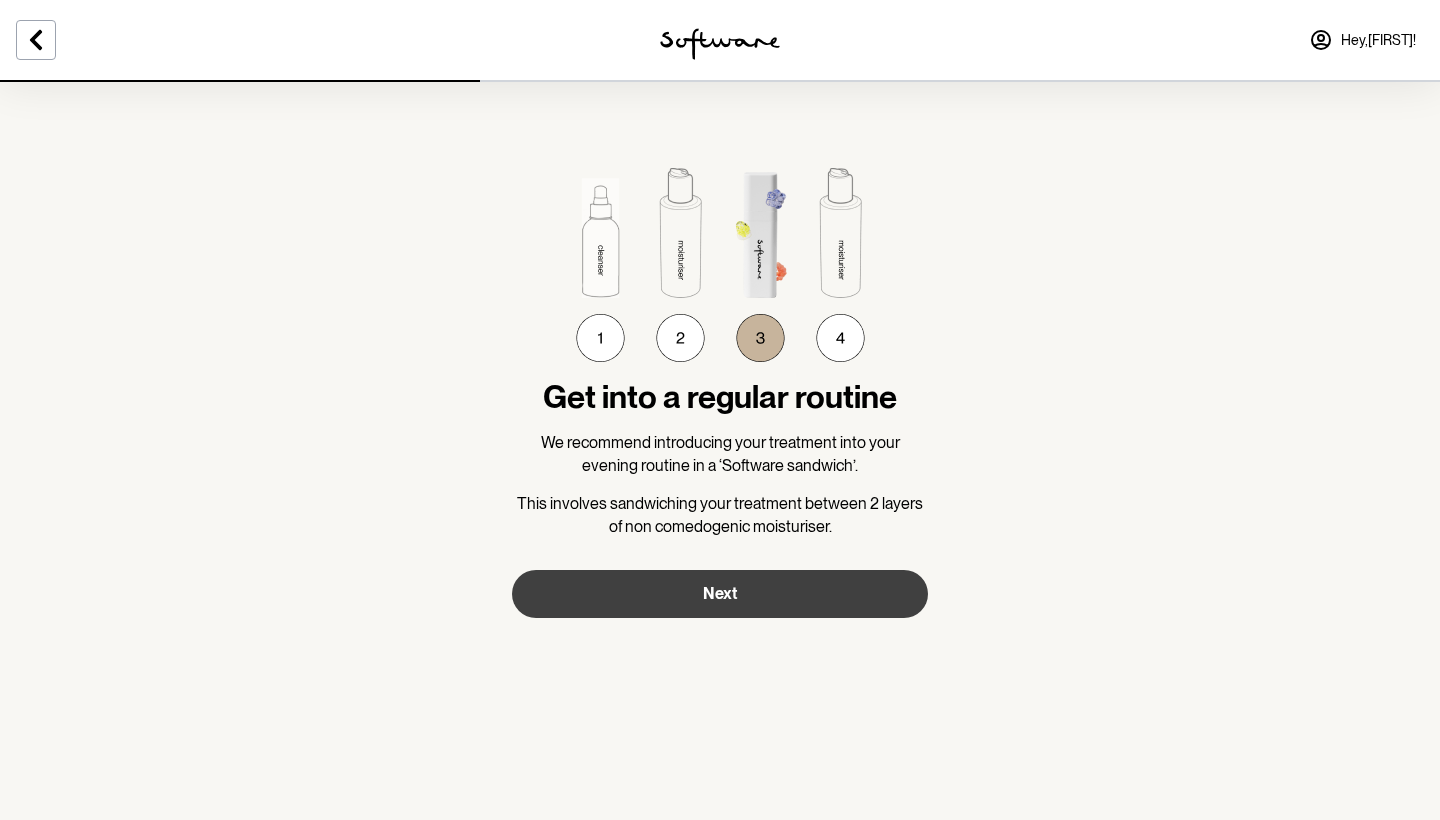 click on "Next" at bounding box center [720, 593] 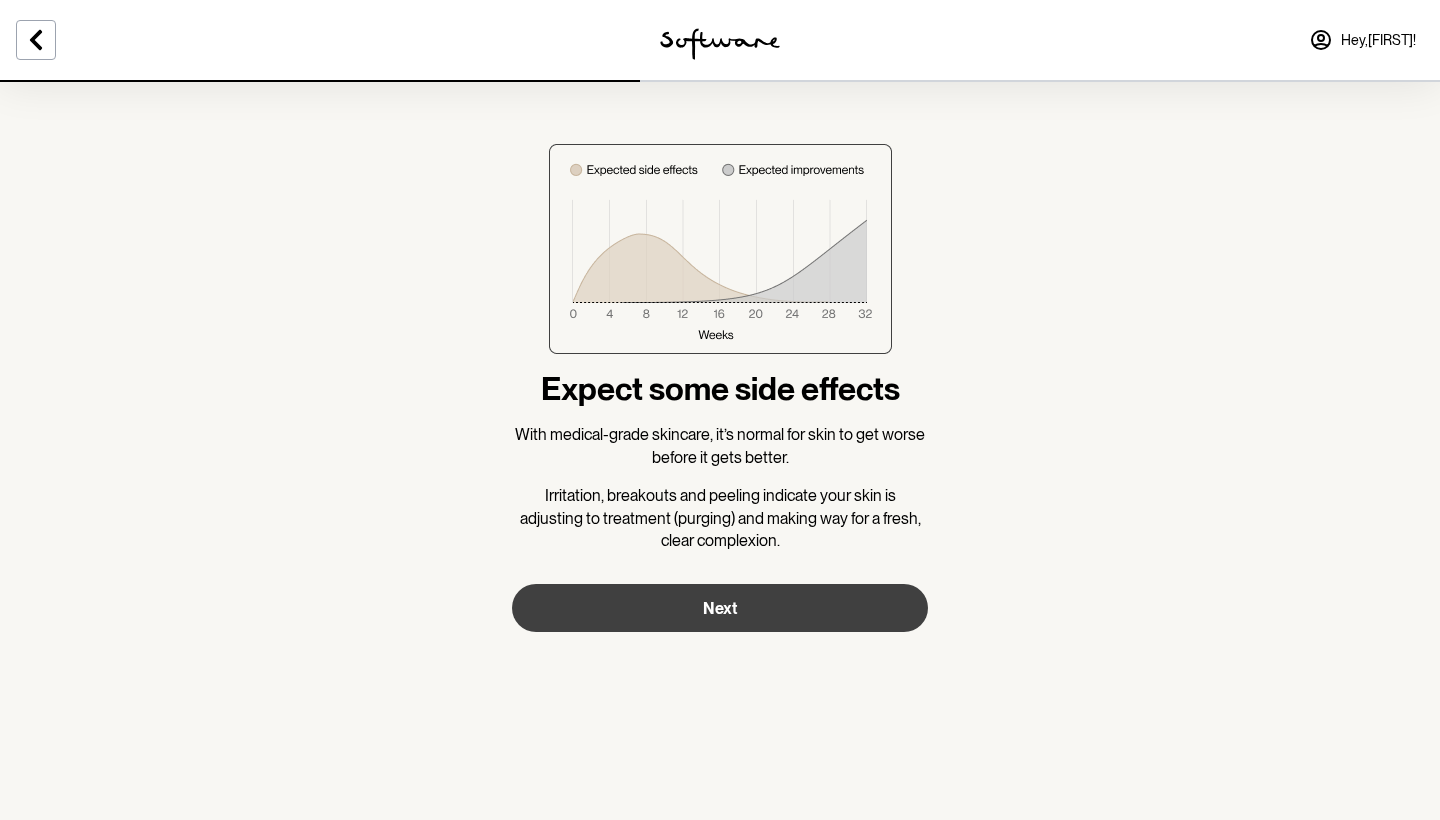click on "Next" at bounding box center [720, 608] 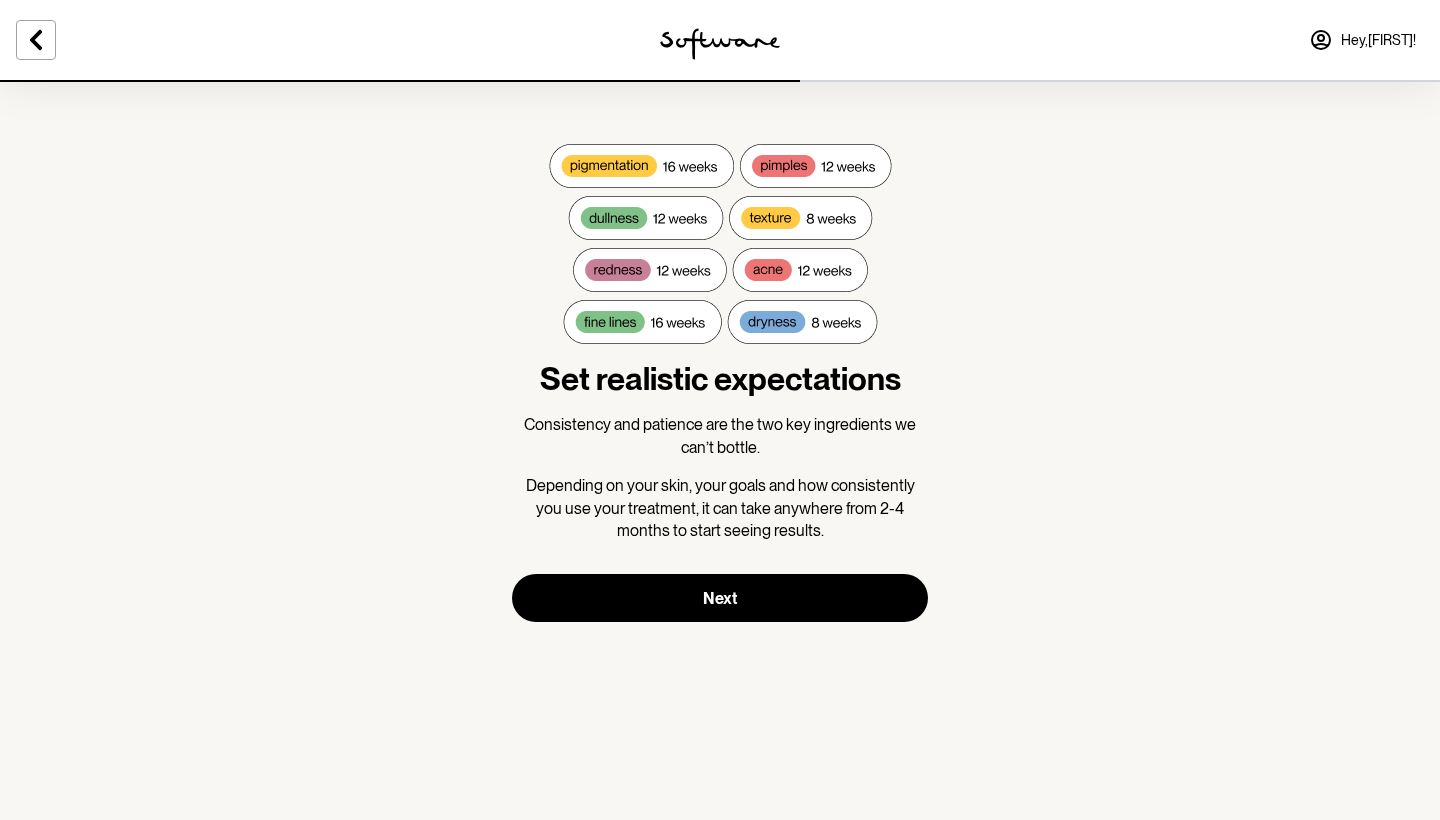 click on "Next" at bounding box center (720, 598) 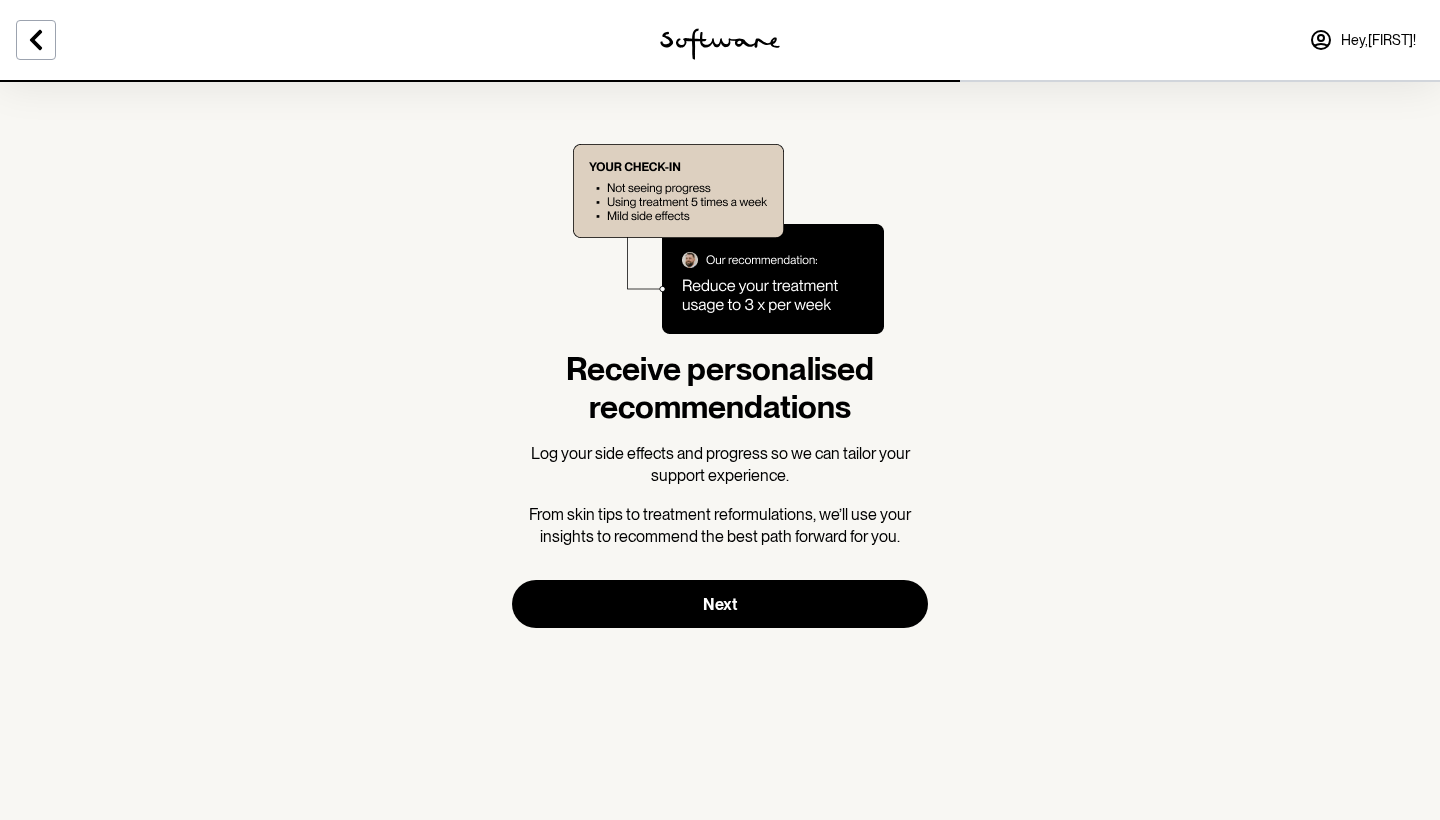 click on "Next" at bounding box center [720, 604] 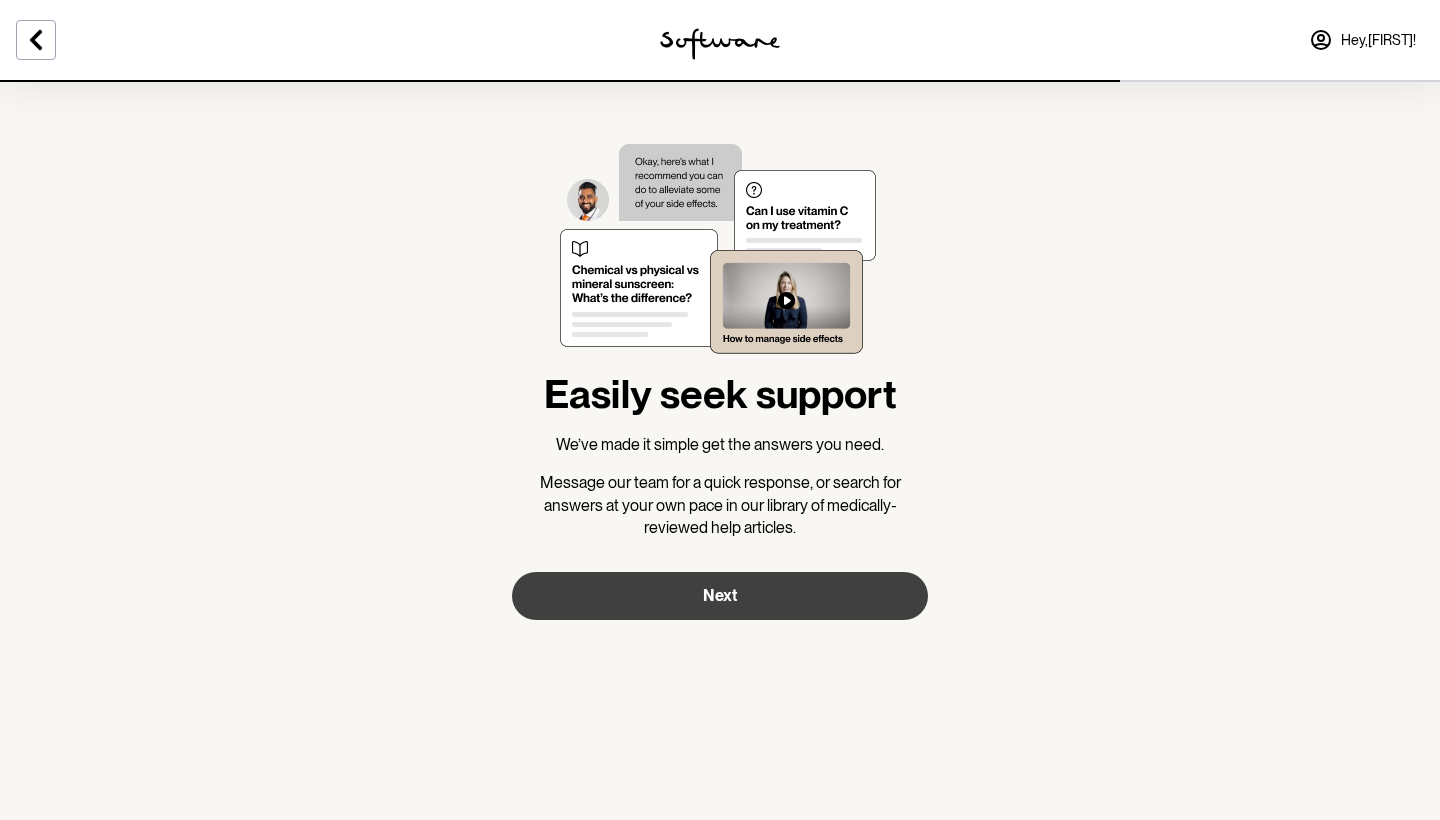 click on "Next" at bounding box center [720, 596] 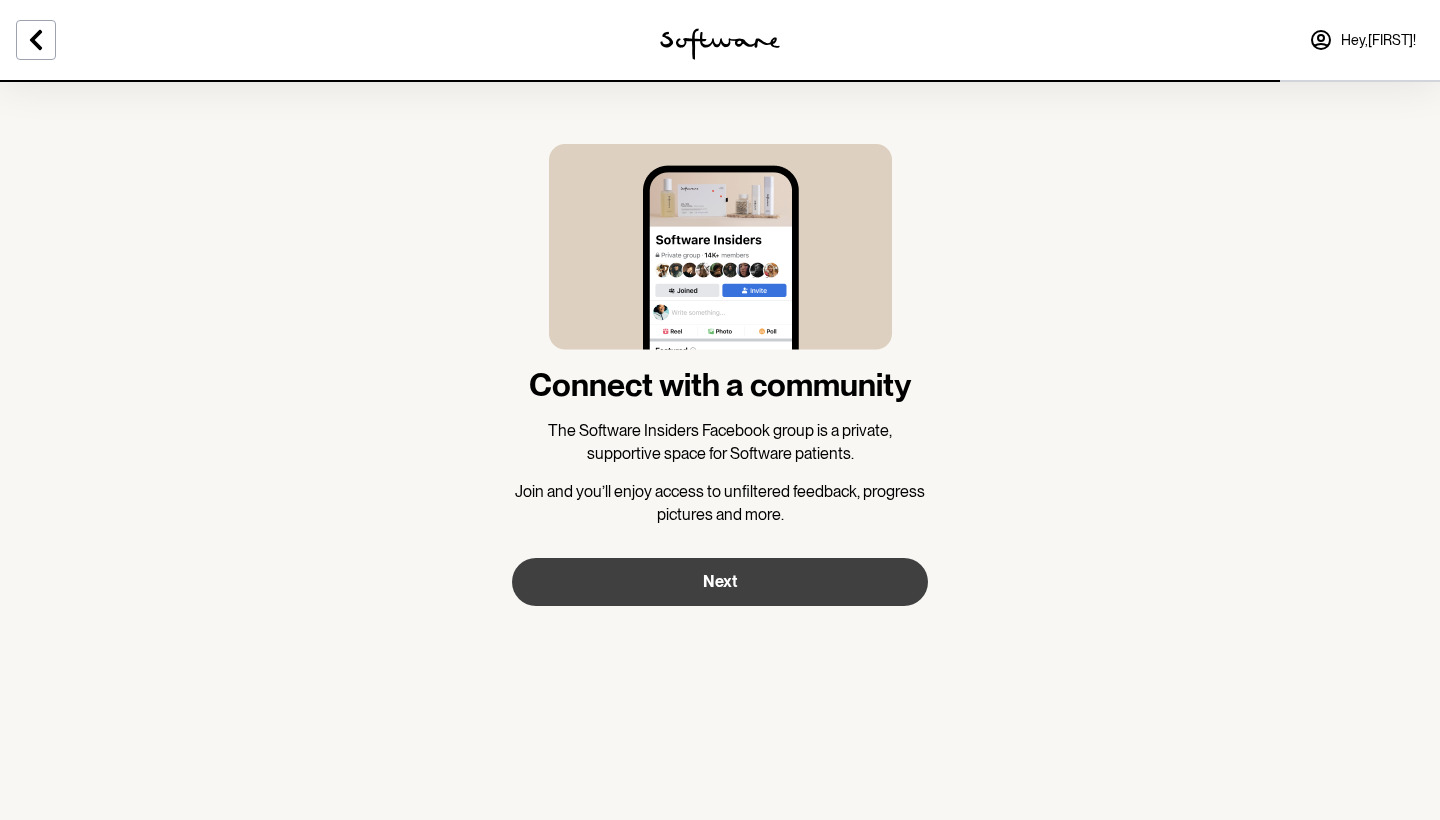 click on "Next" at bounding box center (720, 582) 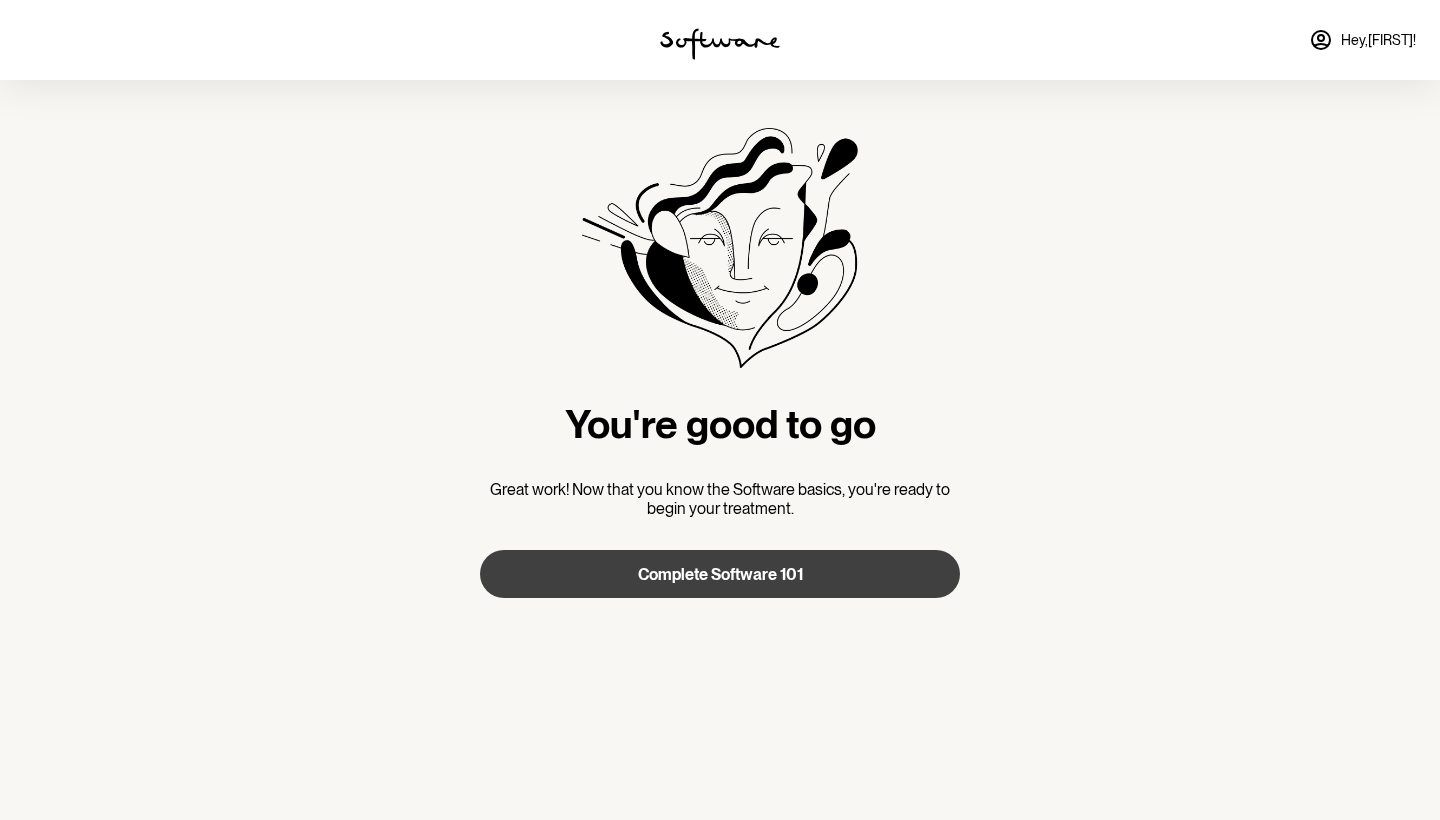 click on "Complete Software 101" at bounding box center [720, 574] 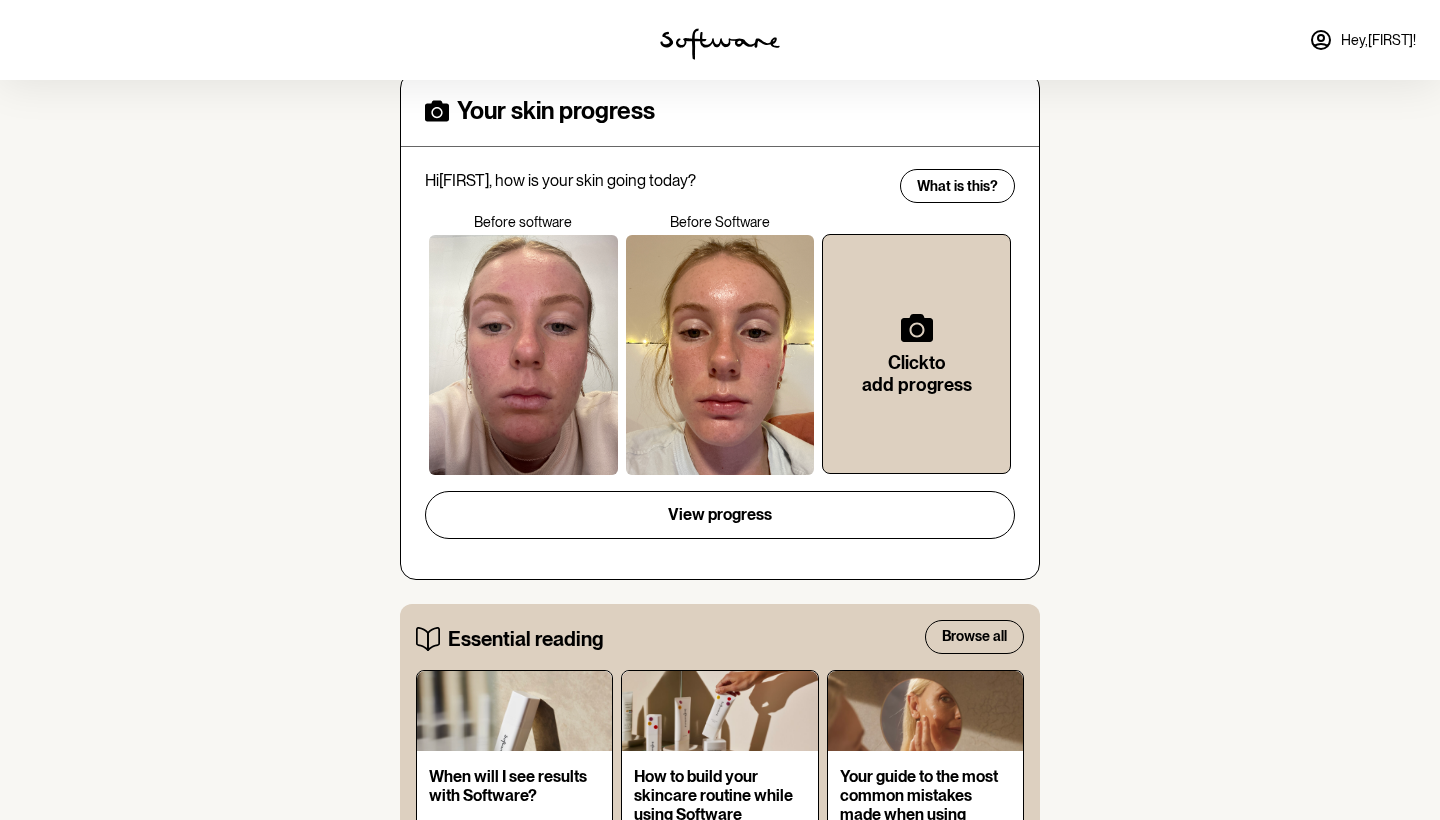 scroll, scrollTop: 608, scrollLeft: 0, axis: vertical 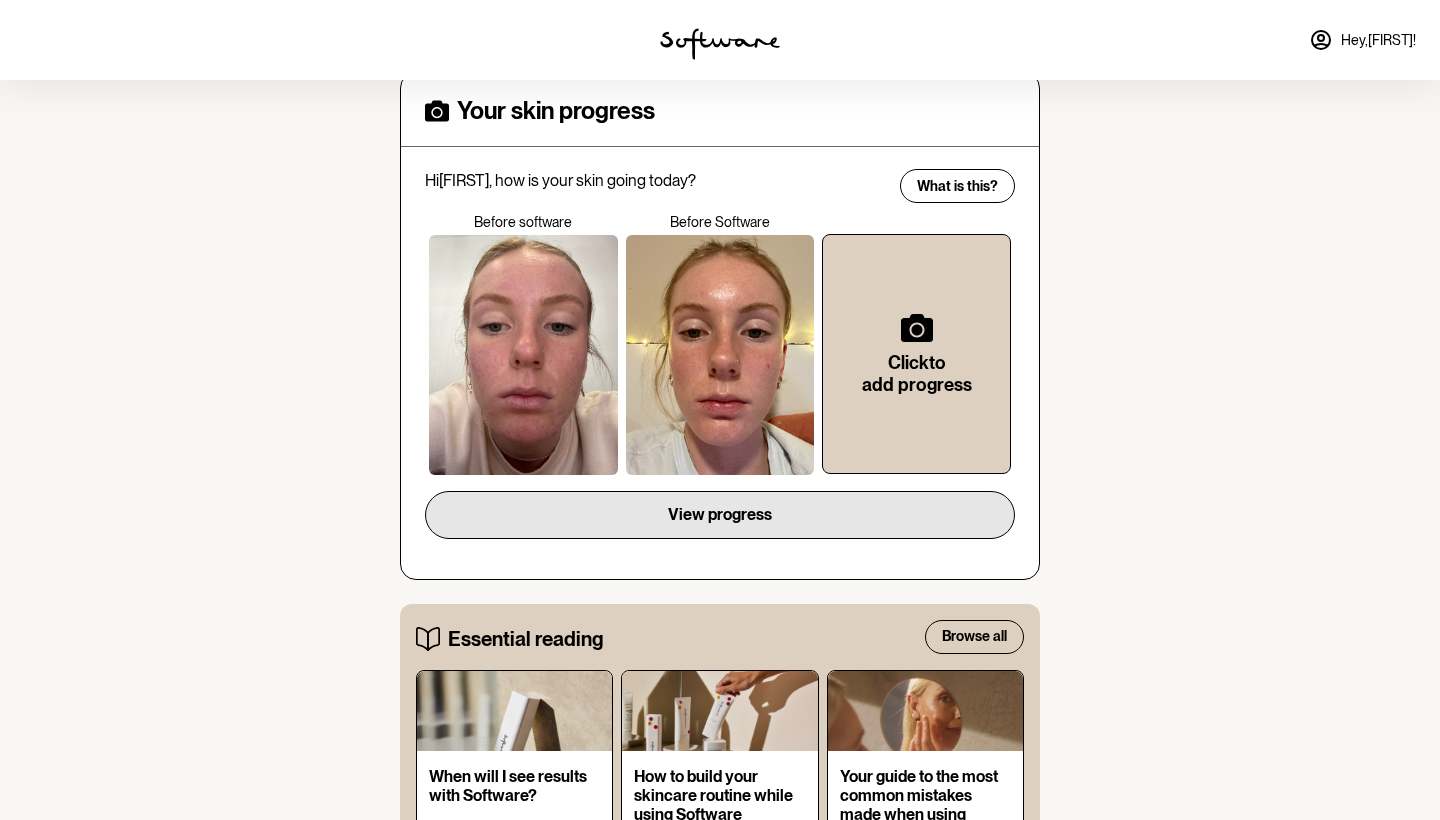 click on "View progress" at bounding box center (720, 515) 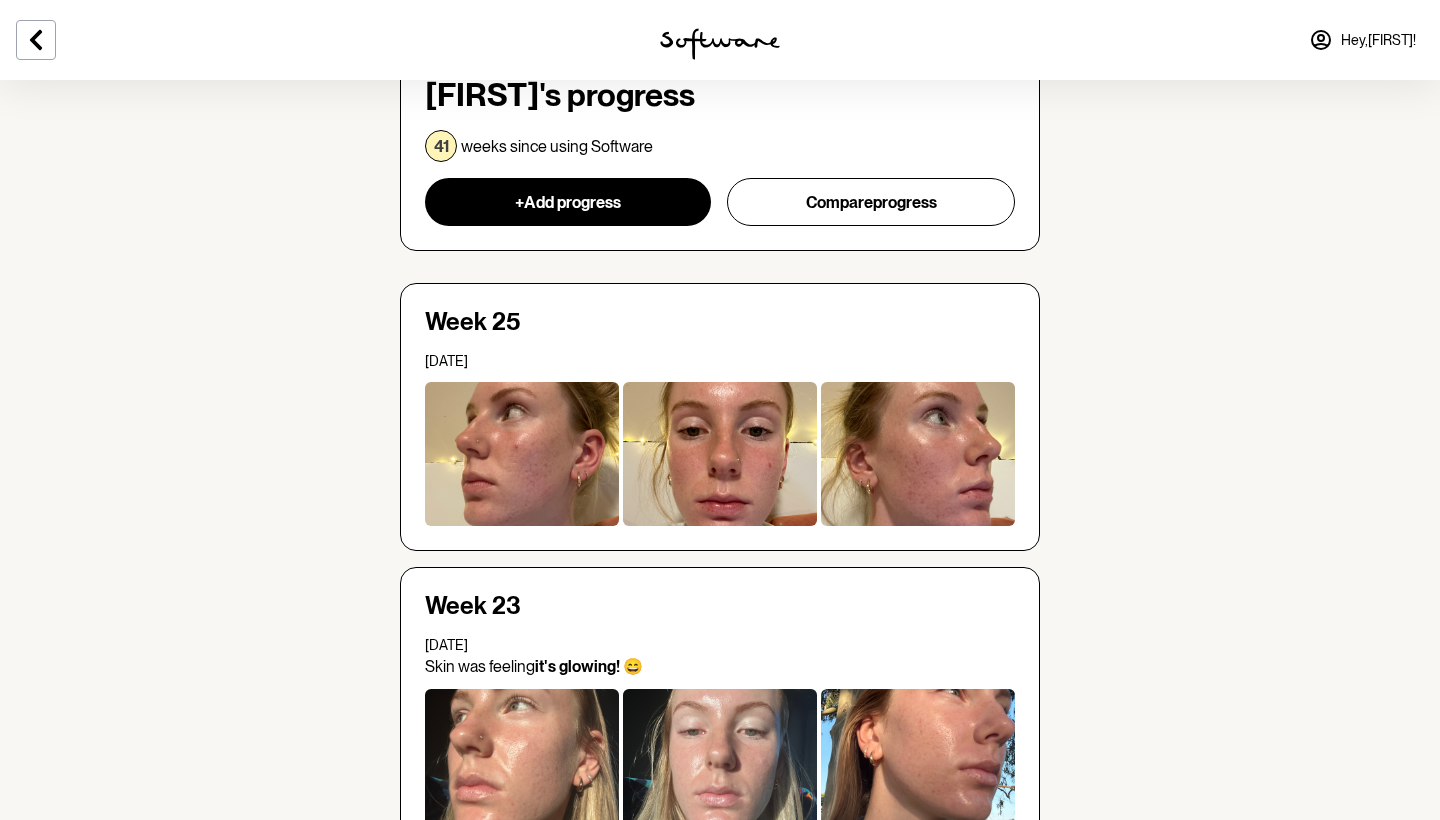 scroll, scrollTop: 117, scrollLeft: 0, axis: vertical 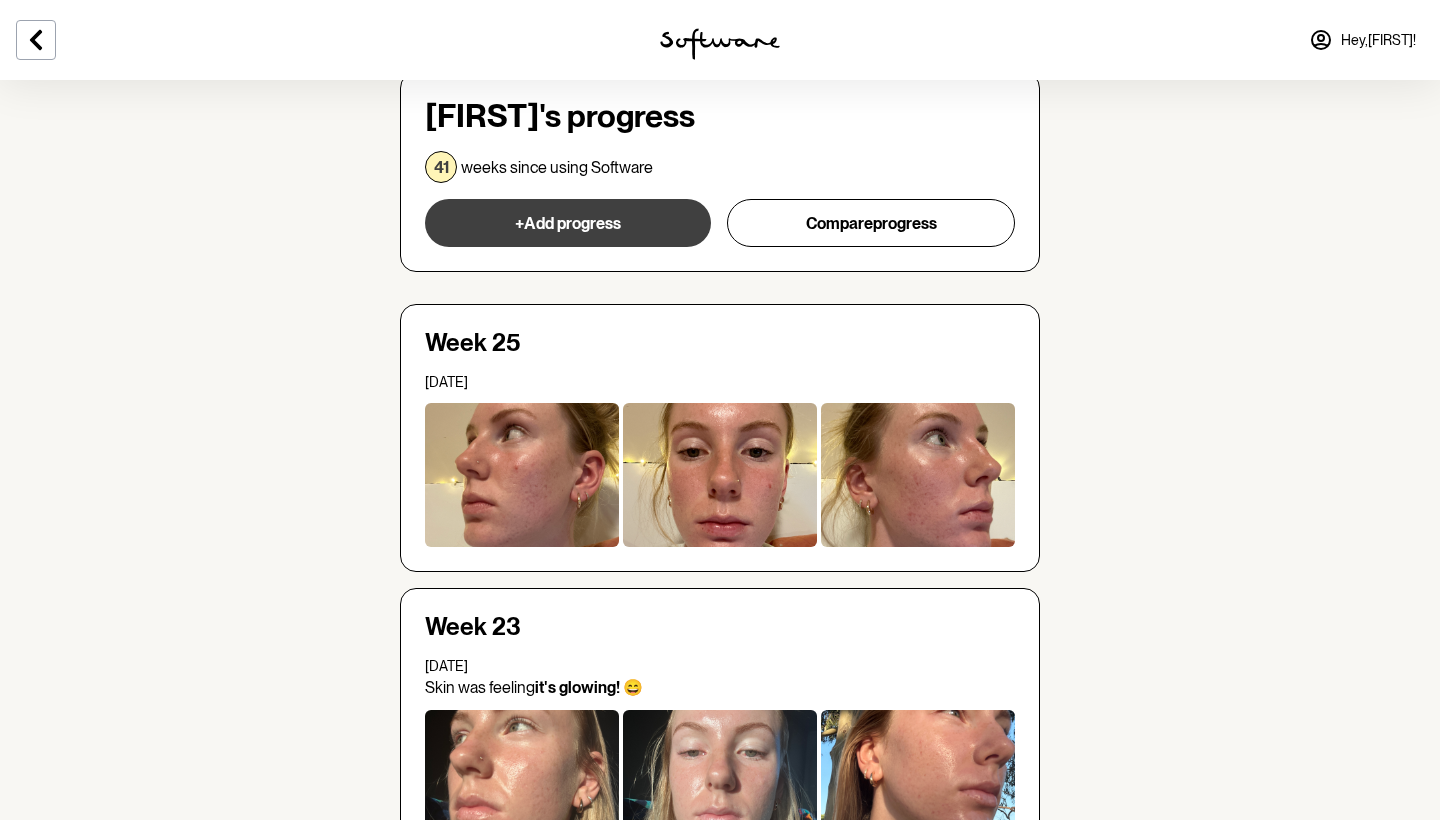 click on "+  Add progress" at bounding box center (568, 223) 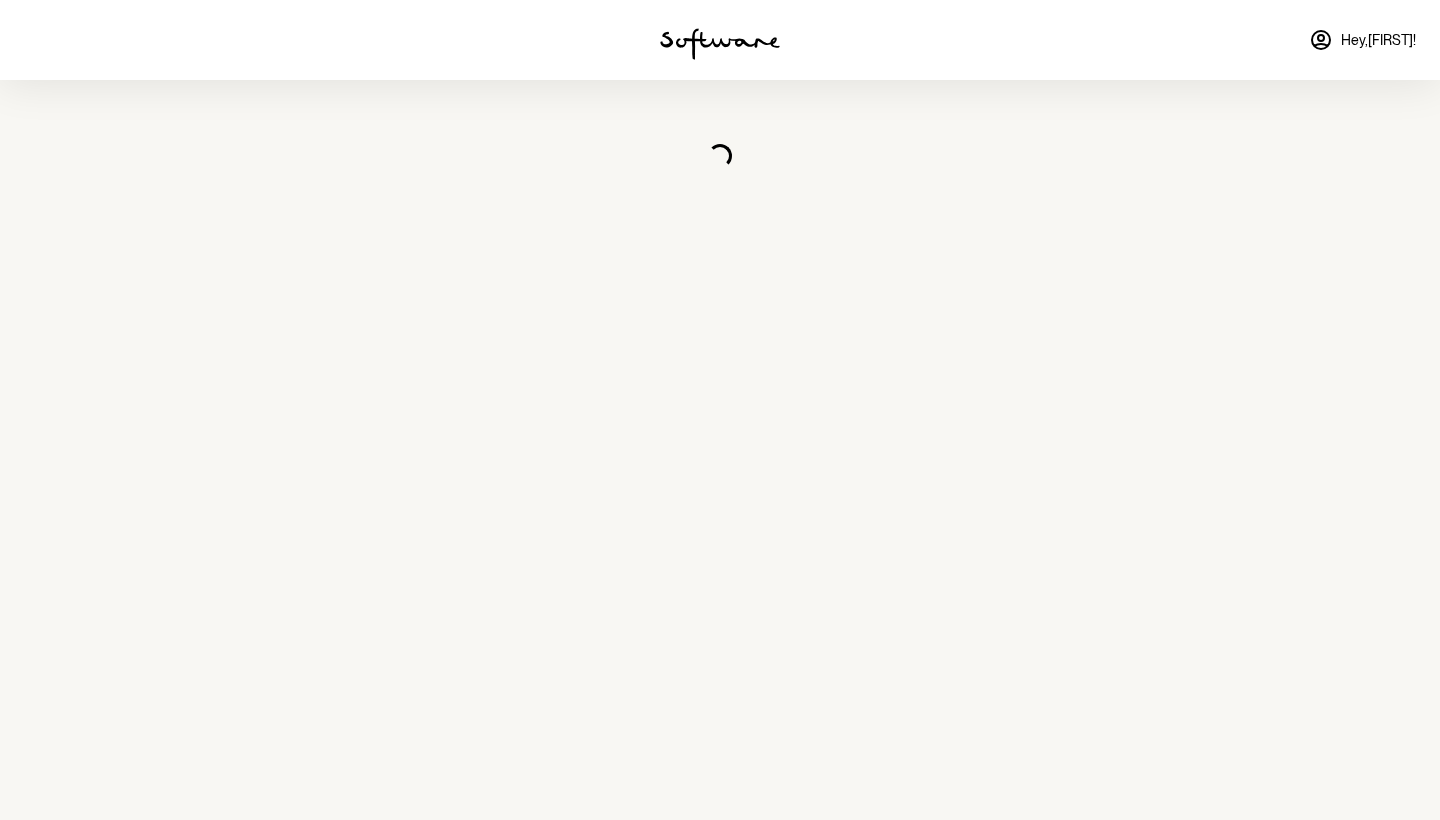 scroll, scrollTop: 0, scrollLeft: 0, axis: both 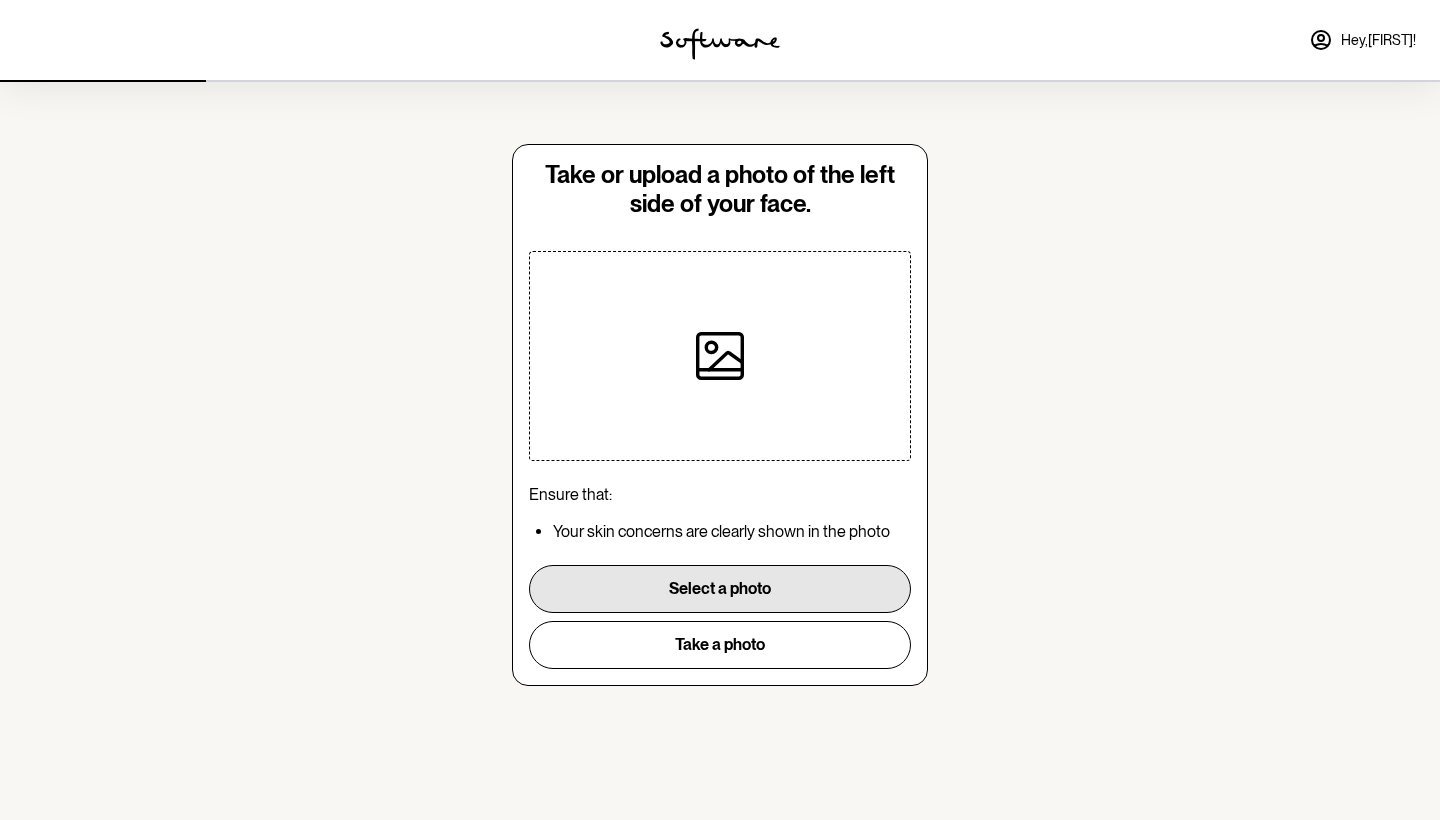 click on "Select a photo" at bounding box center [720, 589] 